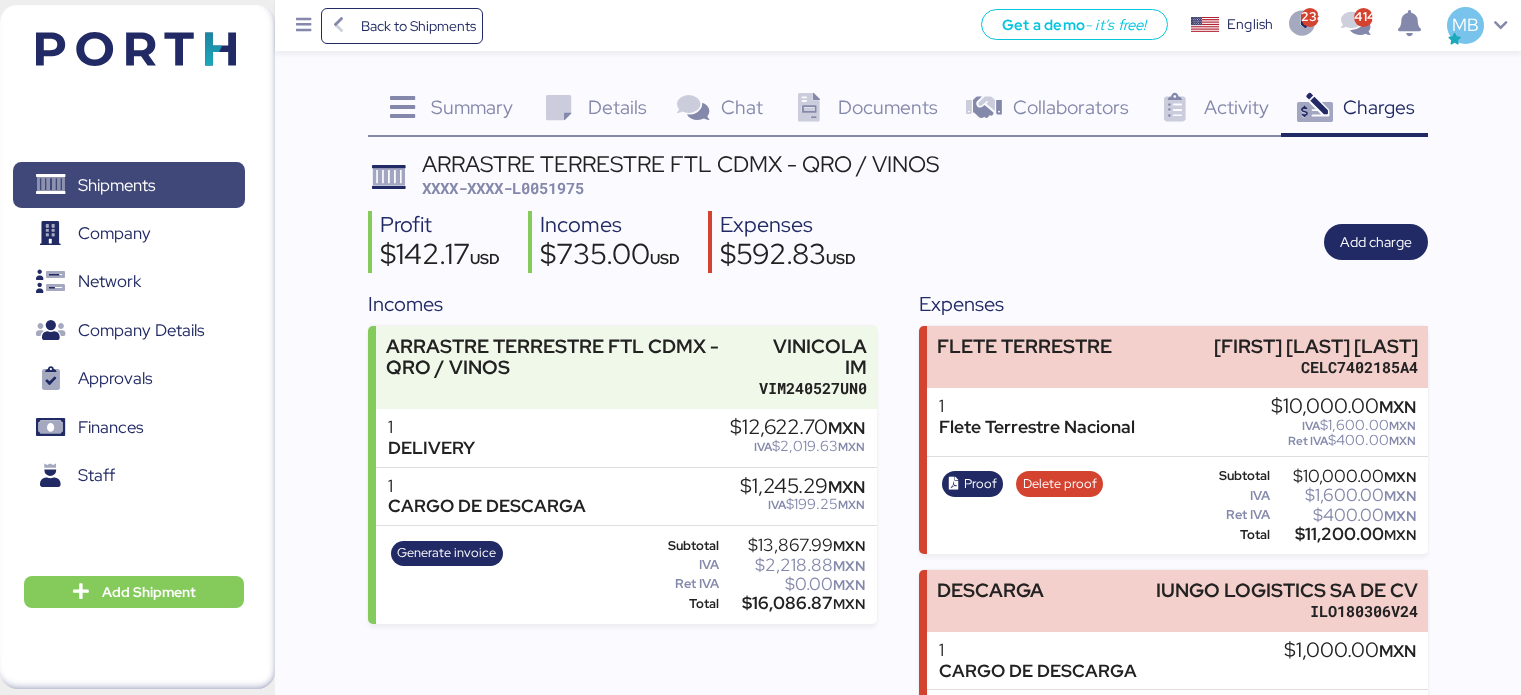 scroll, scrollTop: 0, scrollLeft: 0, axis: both 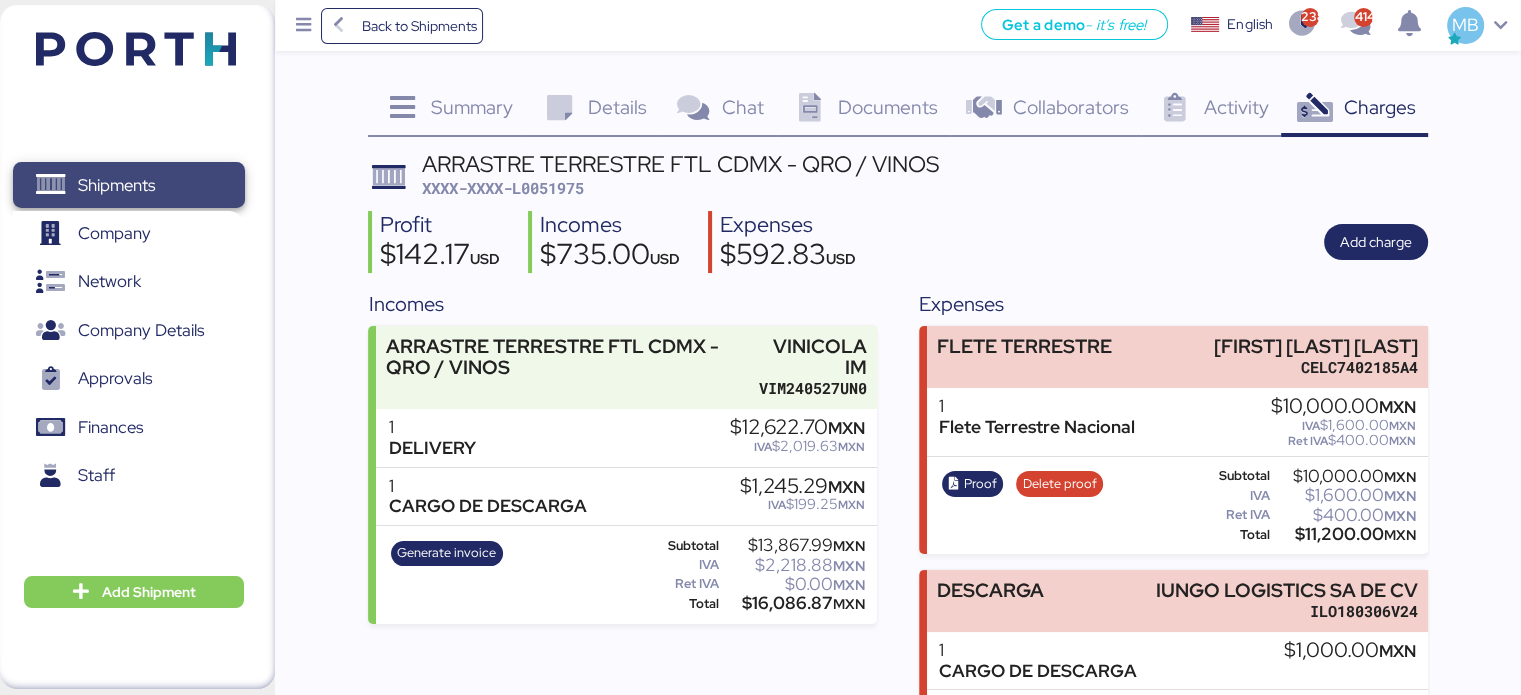 click on "Shipments" at bounding box center [128, 185] 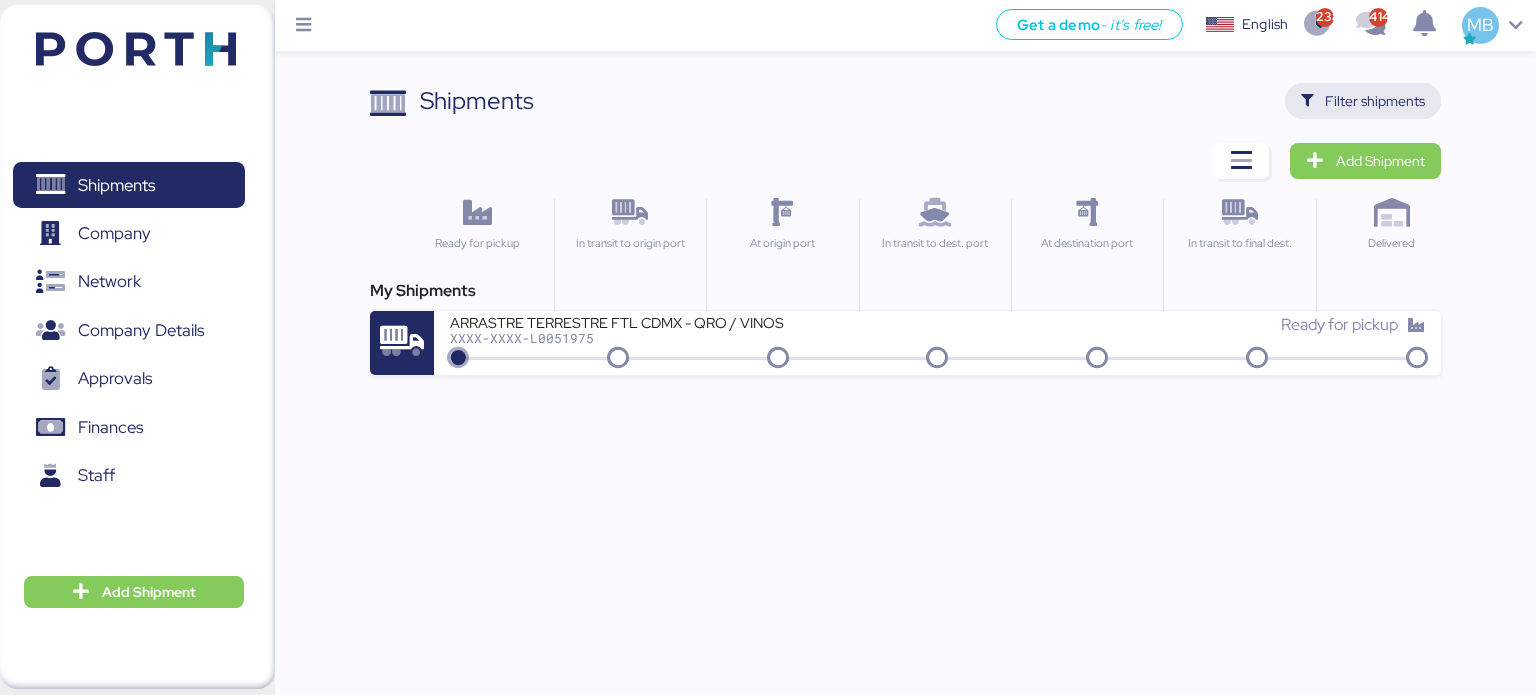 click on "Filter shipments" at bounding box center (1375, 101) 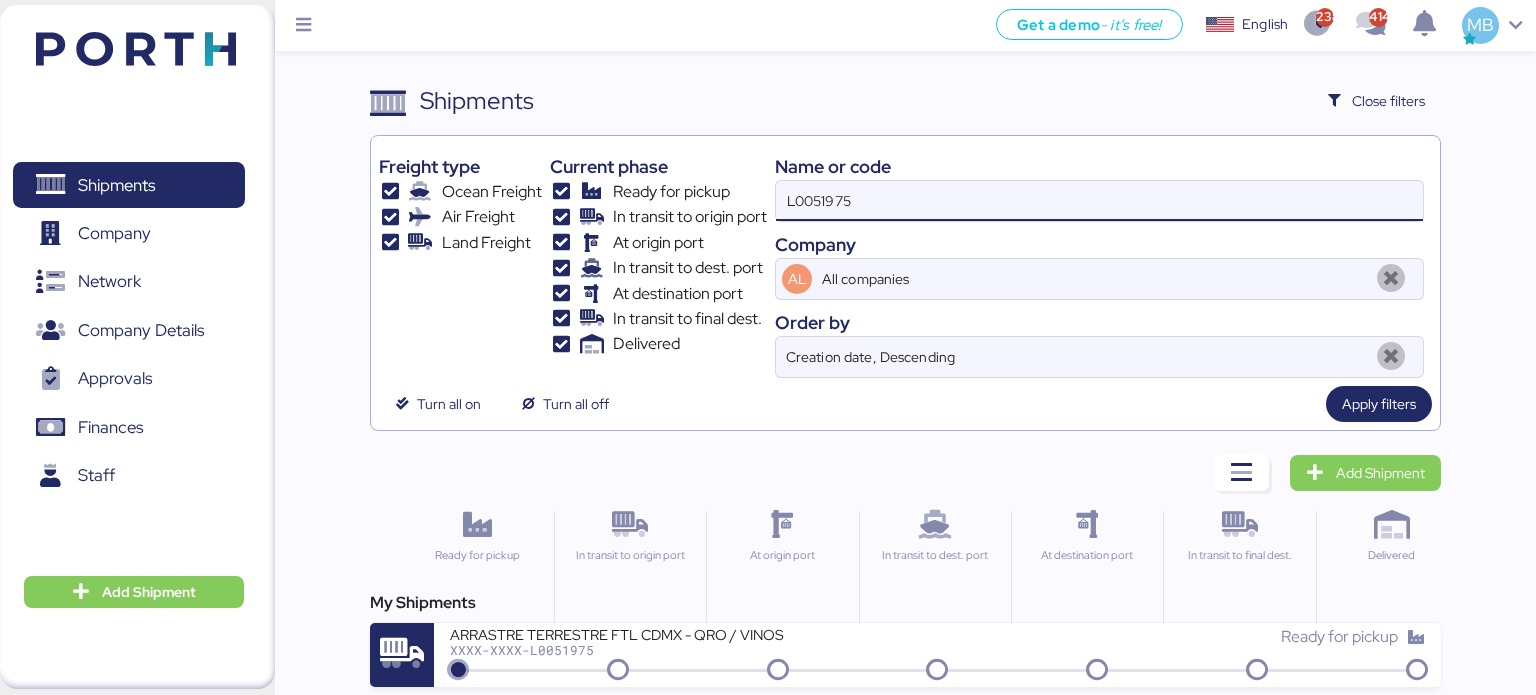 drag, startPoint x: 944, startPoint y: 183, endPoint x: 733, endPoint y: 183, distance: 211 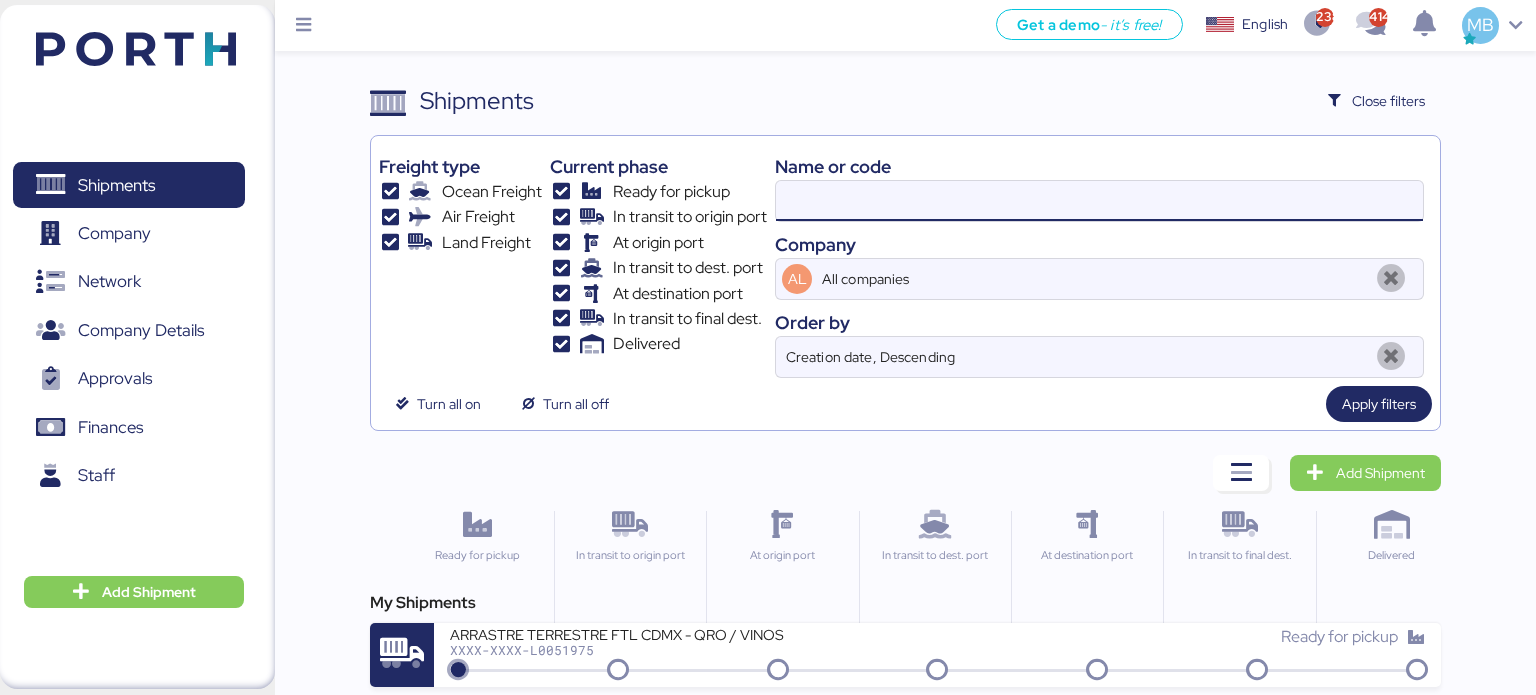 paste on "O0051868" 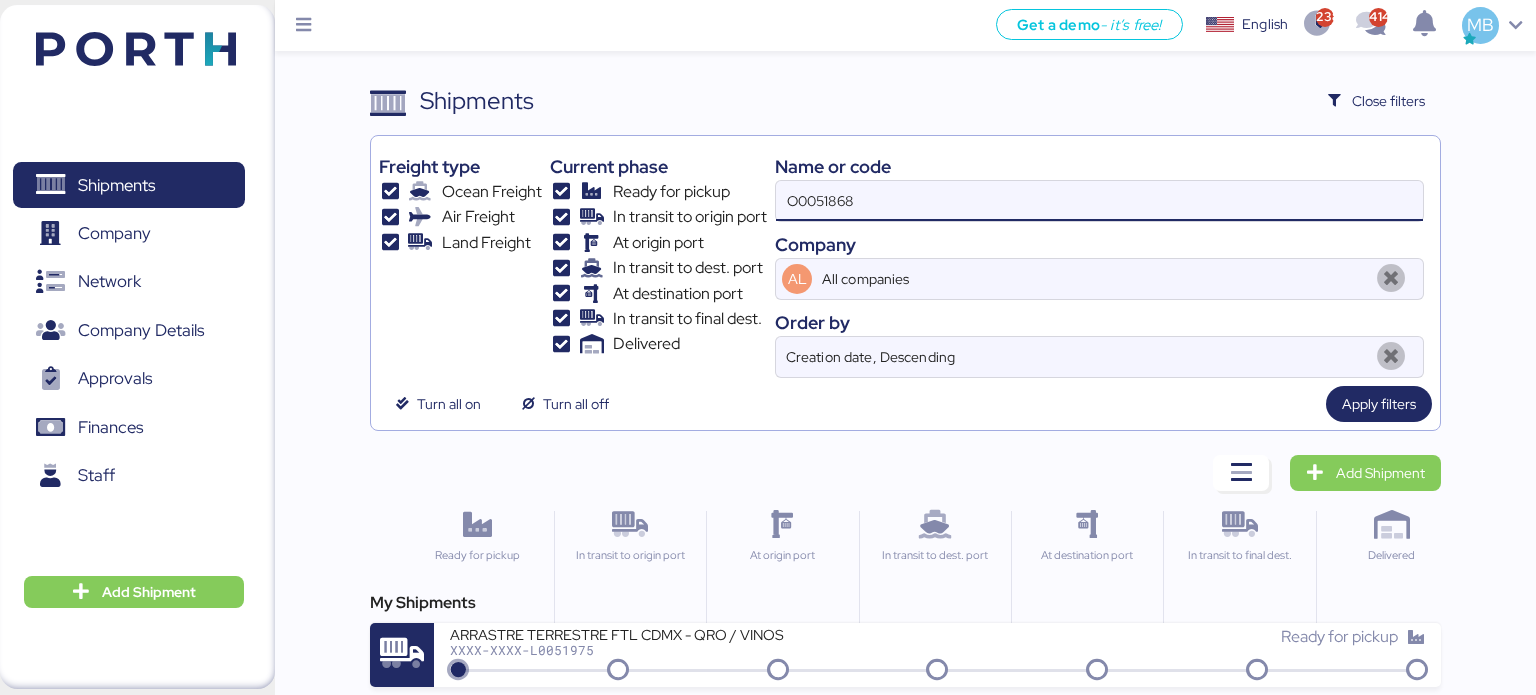 type on "O0051868" 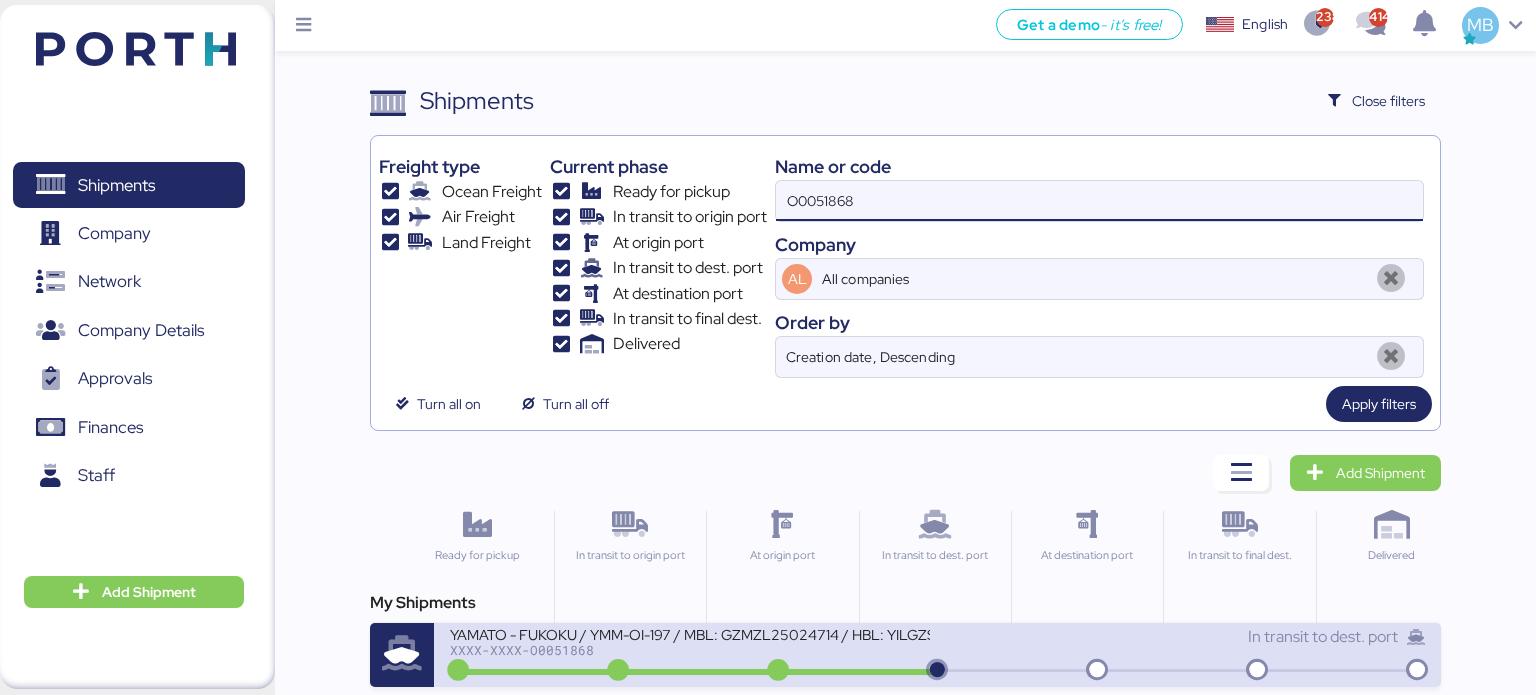 click on "XXXX-XXXX-O0051868" at bounding box center (690, 650) 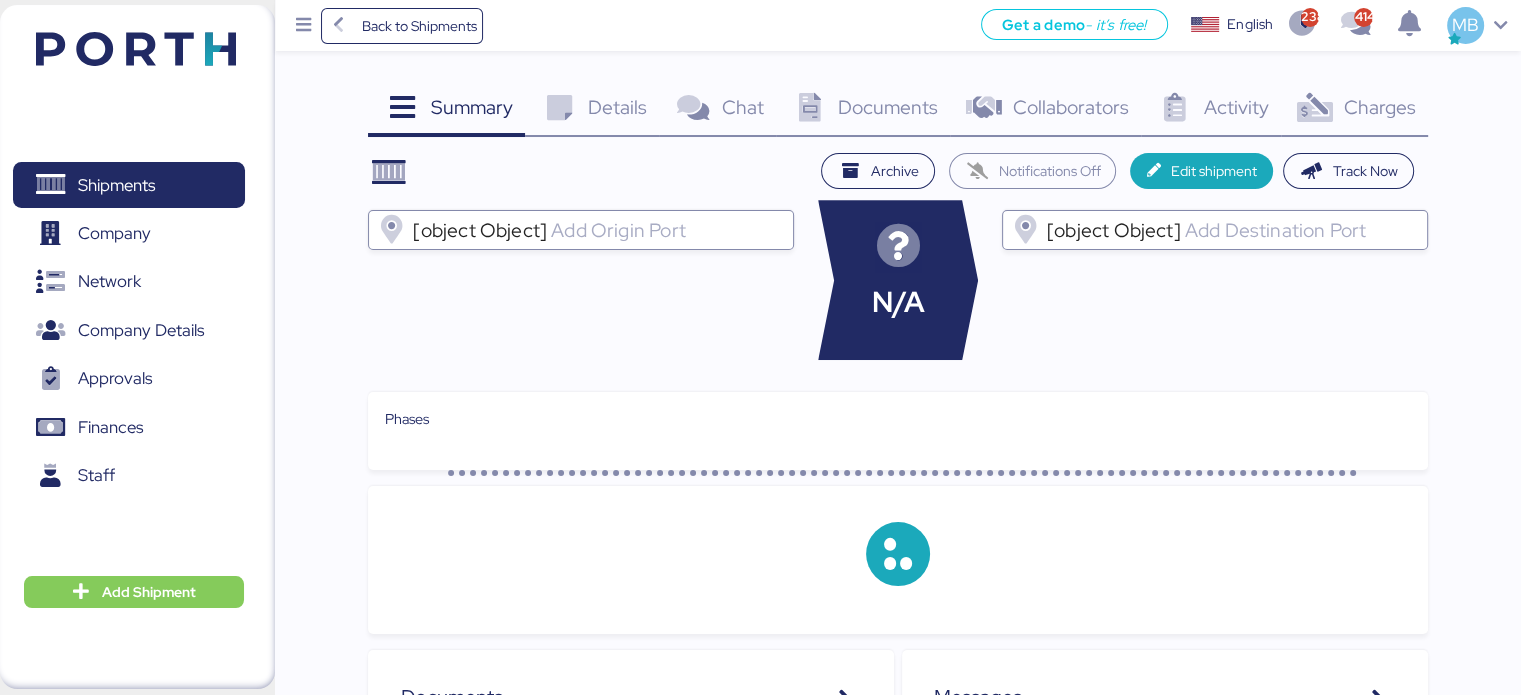click on "Charges" at bounding box center (1379, 107) 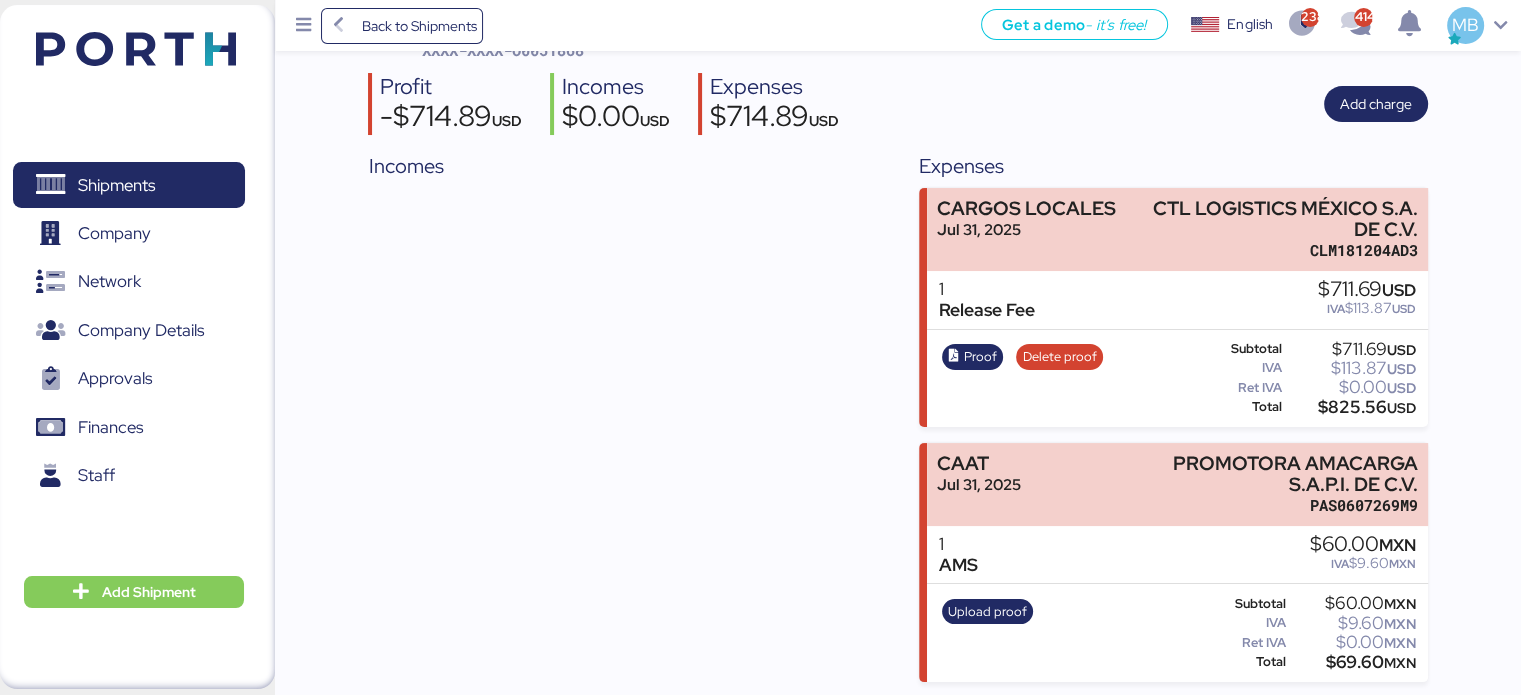 scroll, scrollTop: 0, scrollLeft: 0, axis: both 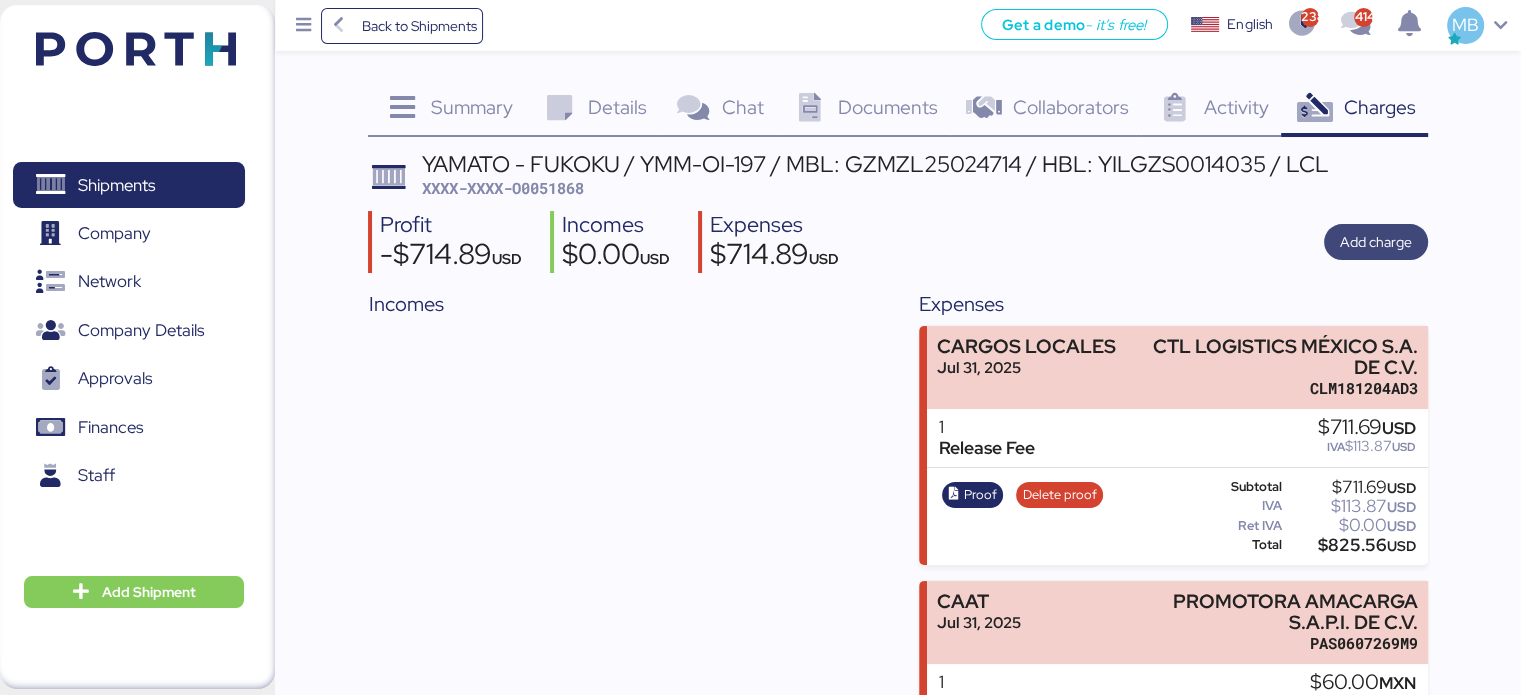 click on "Add charge" at bounding box center [1376, 242] 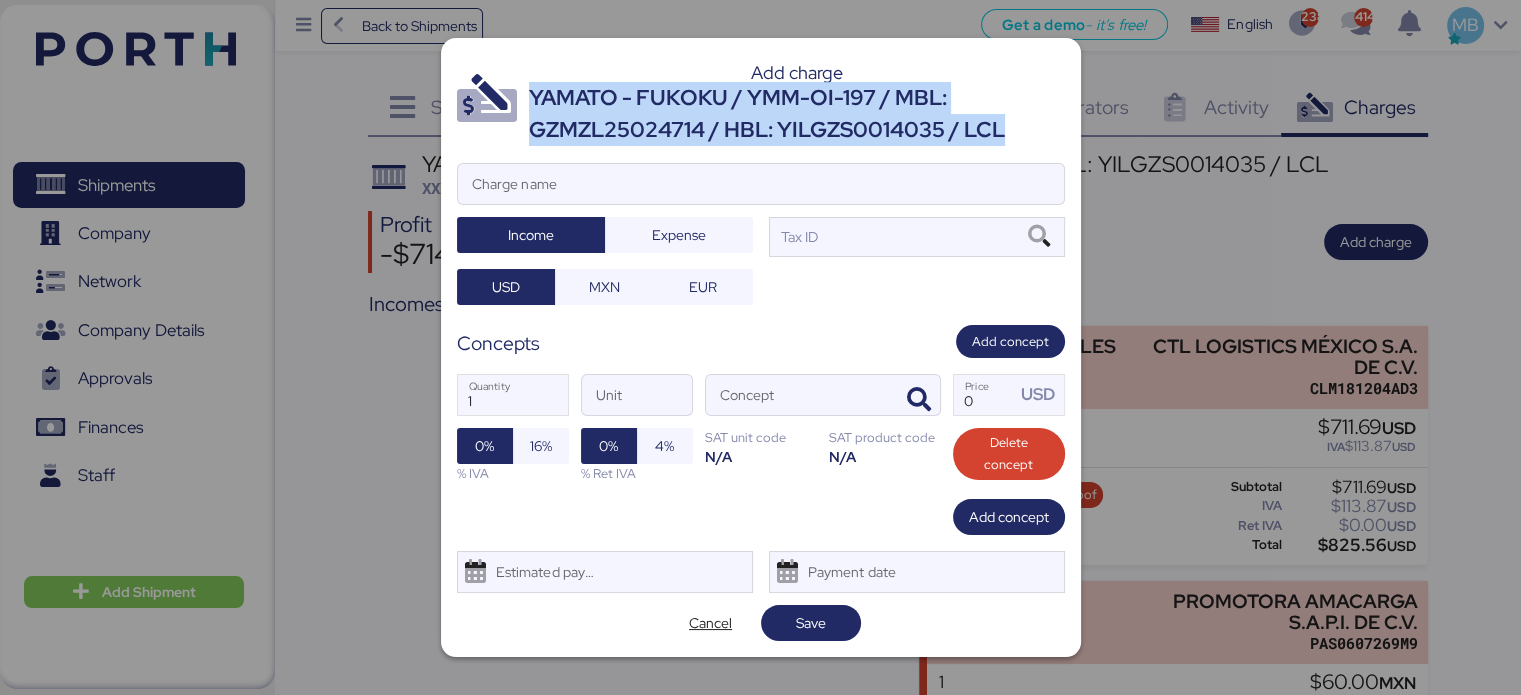 drag, startPoint x: 930, startPoint y: 123, endPoint x: 531, endPoint y: 89, distance: 400.446 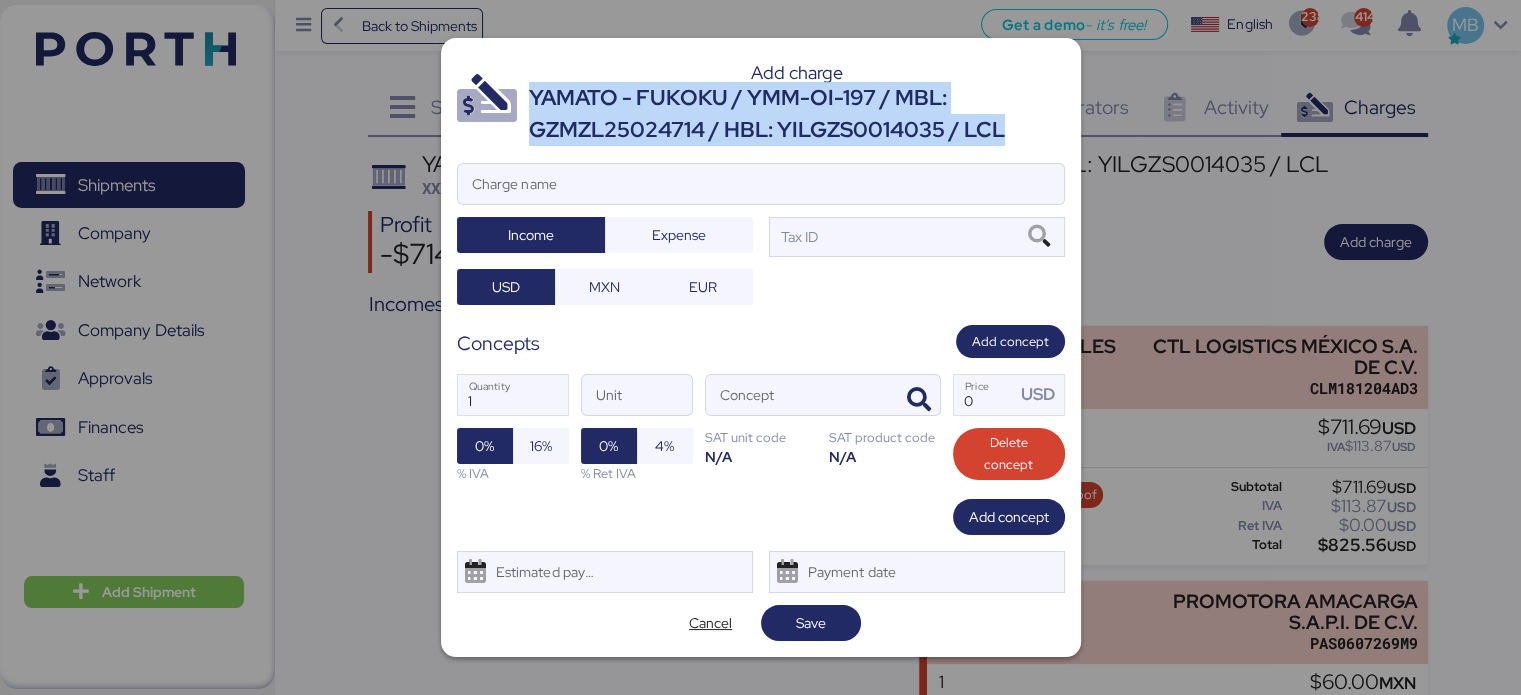 click on "YAMATO - FUKOKU / YMM-OI-197 / MBL: GZMZL25024714 / HBL: YILGZS0014035 / LCL" at bounding box center [797, 114] 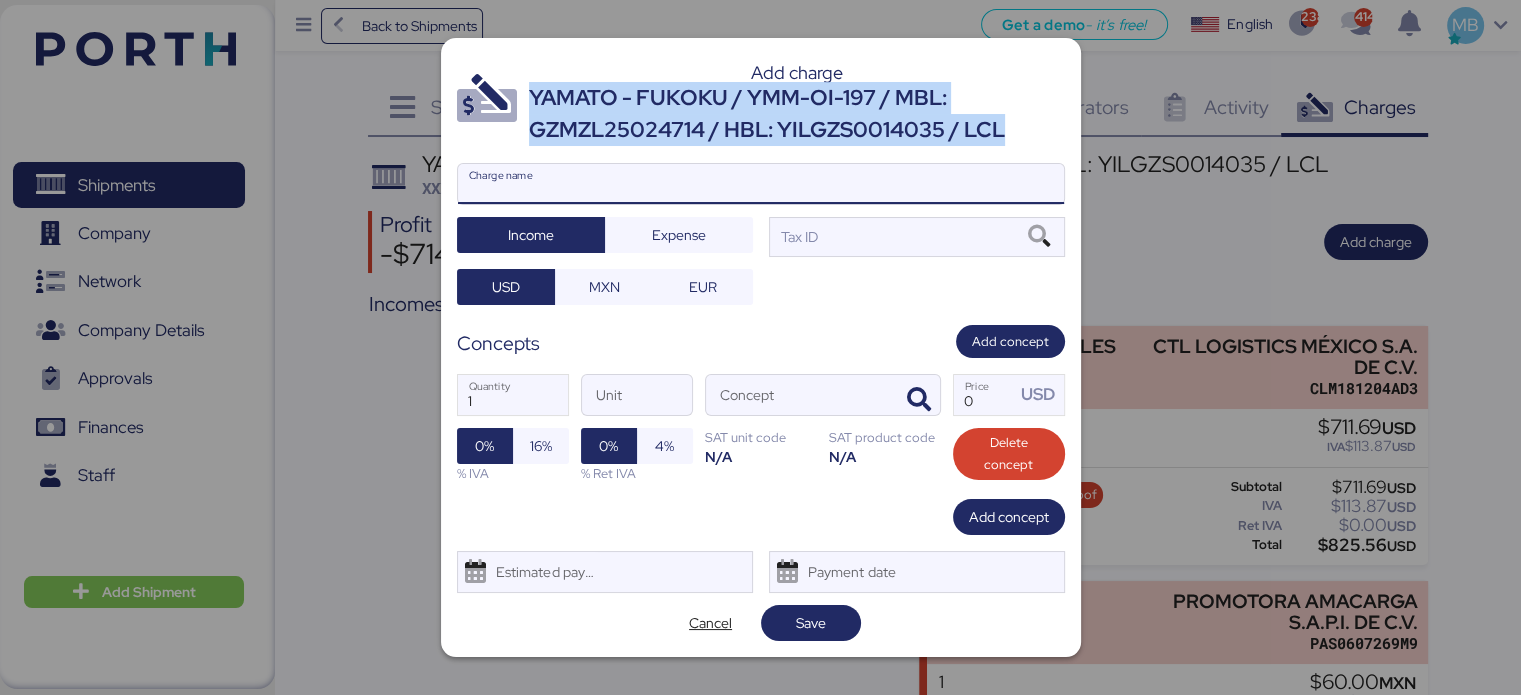 click on "Charge name" at bounding box center [761, 184] 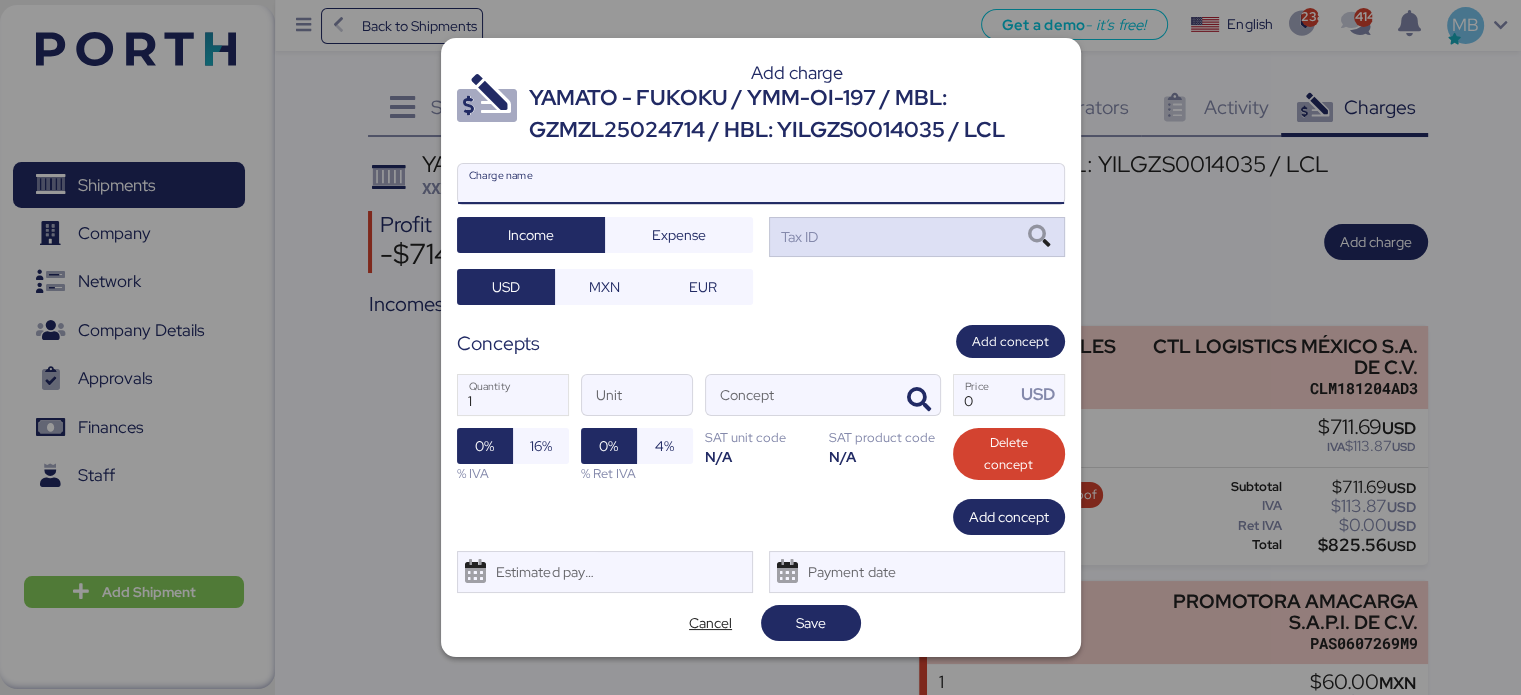paste on "YAMATO - FUKOKU / YMM-OI-197 / MBL: GZMZL25024714 / HBL: YILGZS0014035 / LCL" 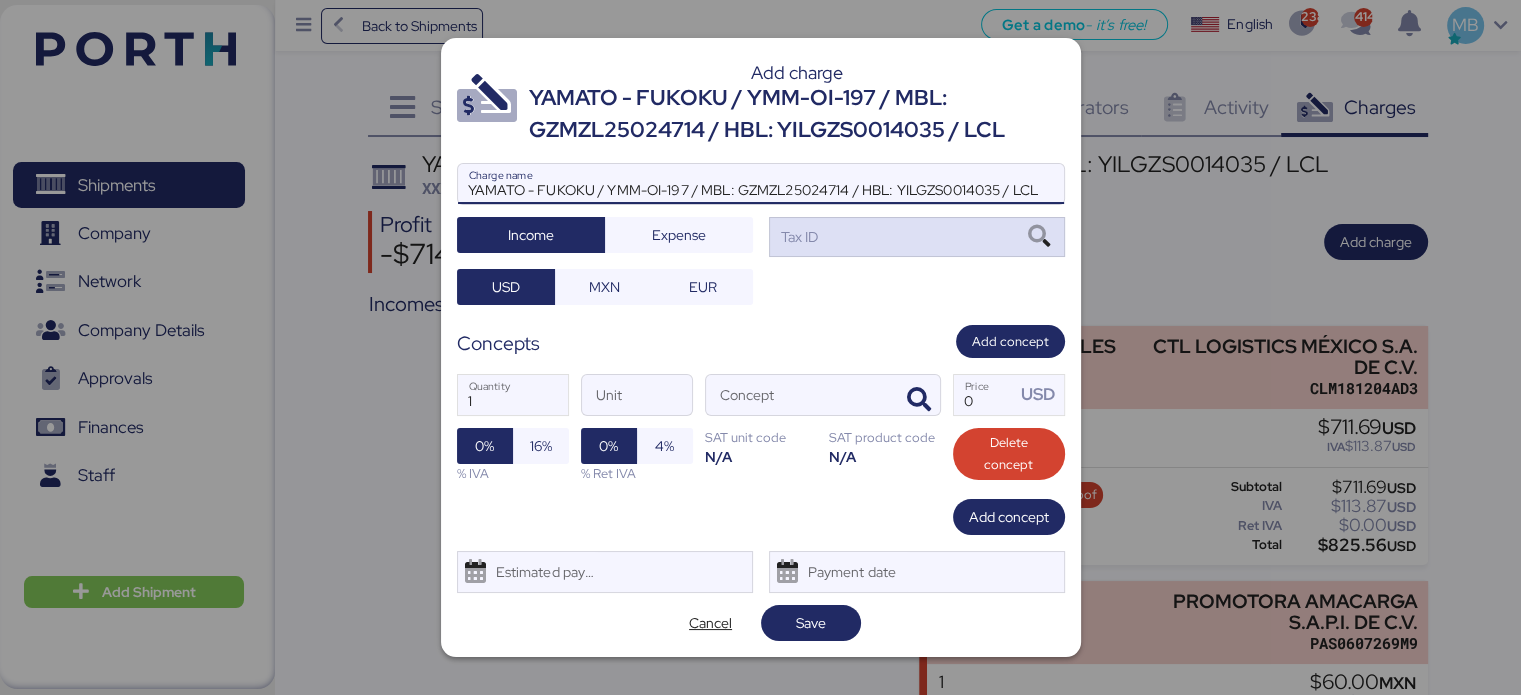 type on "YAMATO - FUKOKU / YMM-OI-197 / MBL: GZMZL25024714 / HBL: YILGZS0014035 / LCL" 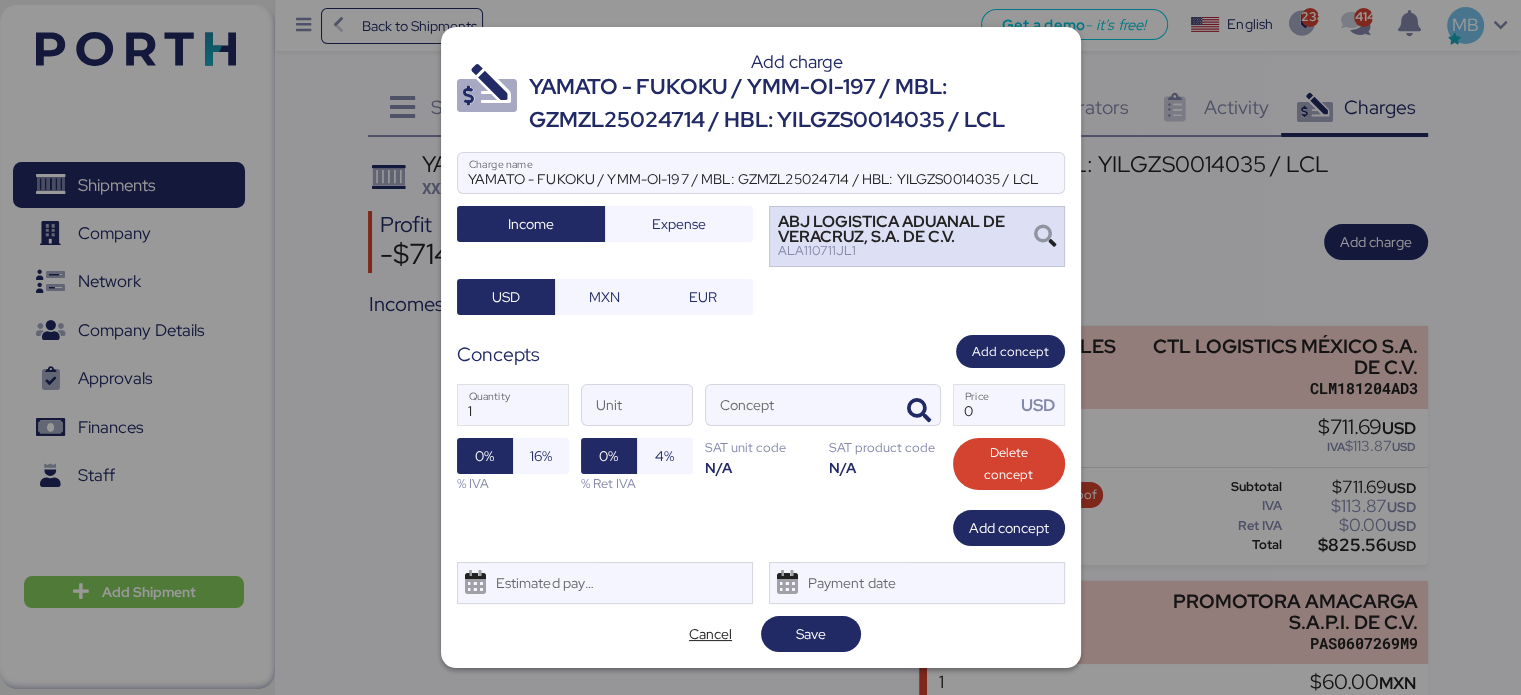 click on "ABJ LOGISTICA ADUANAL DE VERACRUZ, S.A. DE C.V." at bounding box center [906, 229] 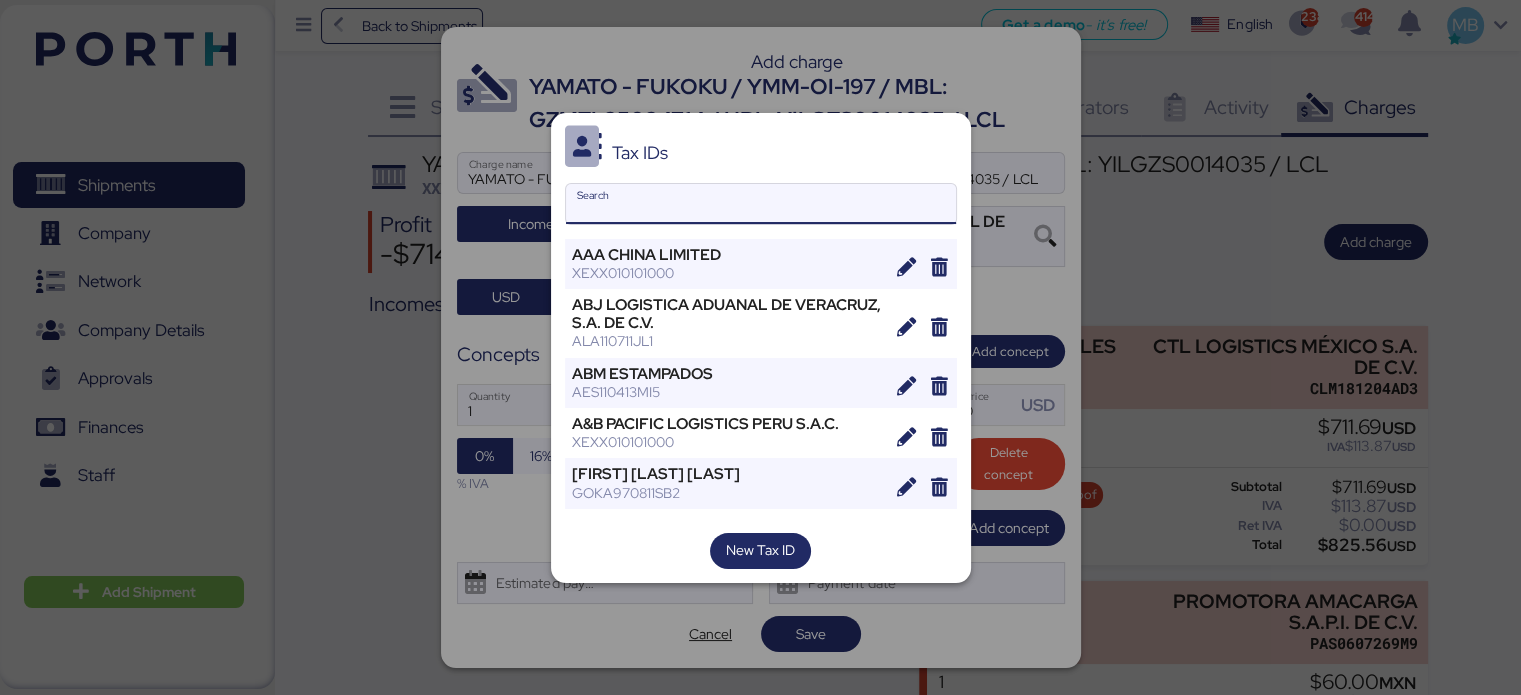 click on "Search" at bounding box center (761, 204) 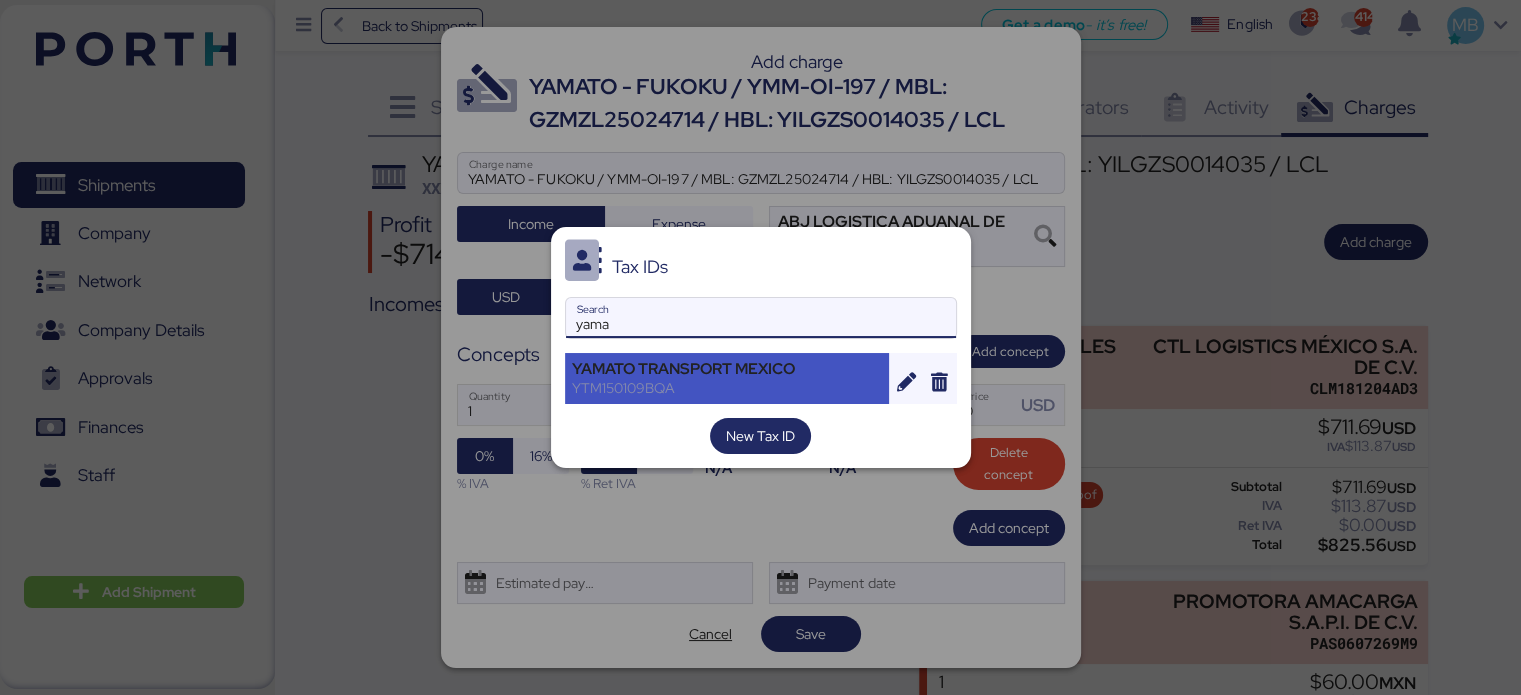 type on "yama" 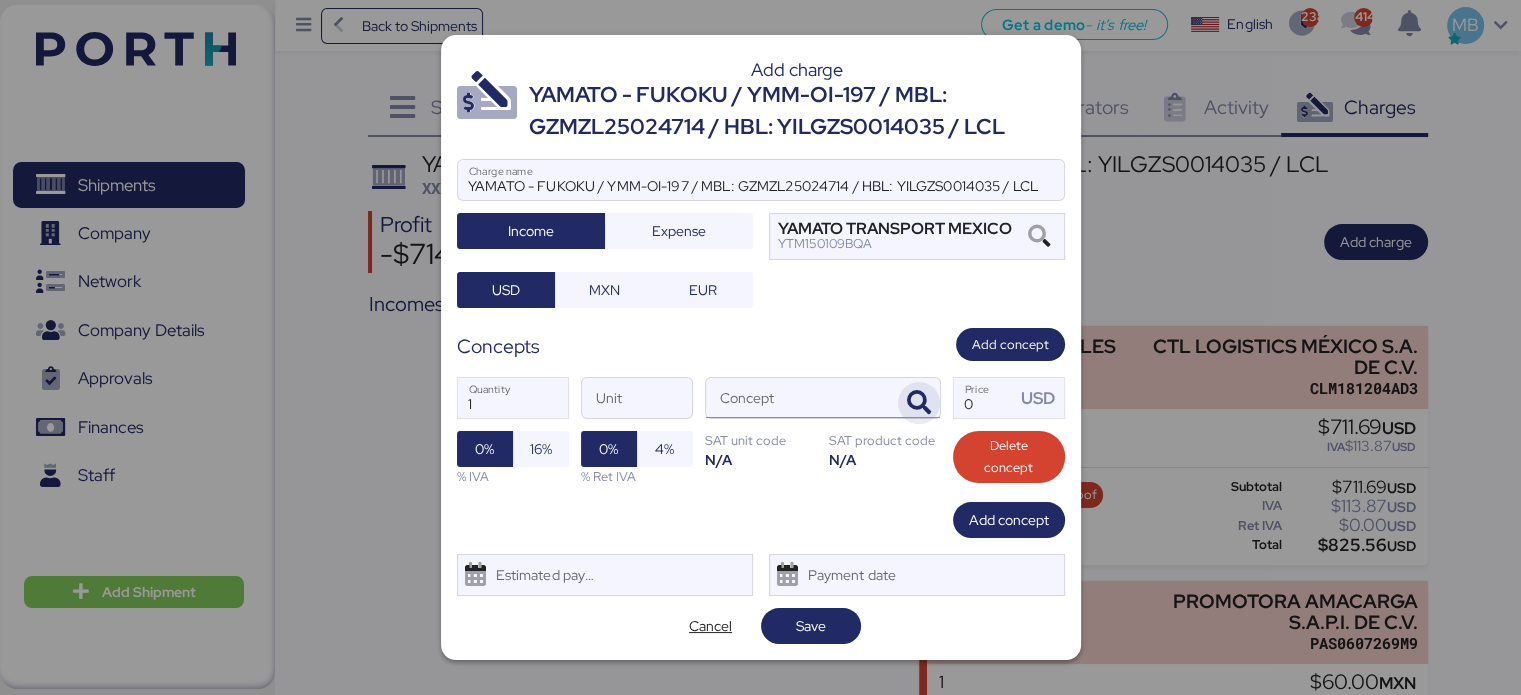 click at bounding box center [919, 403] 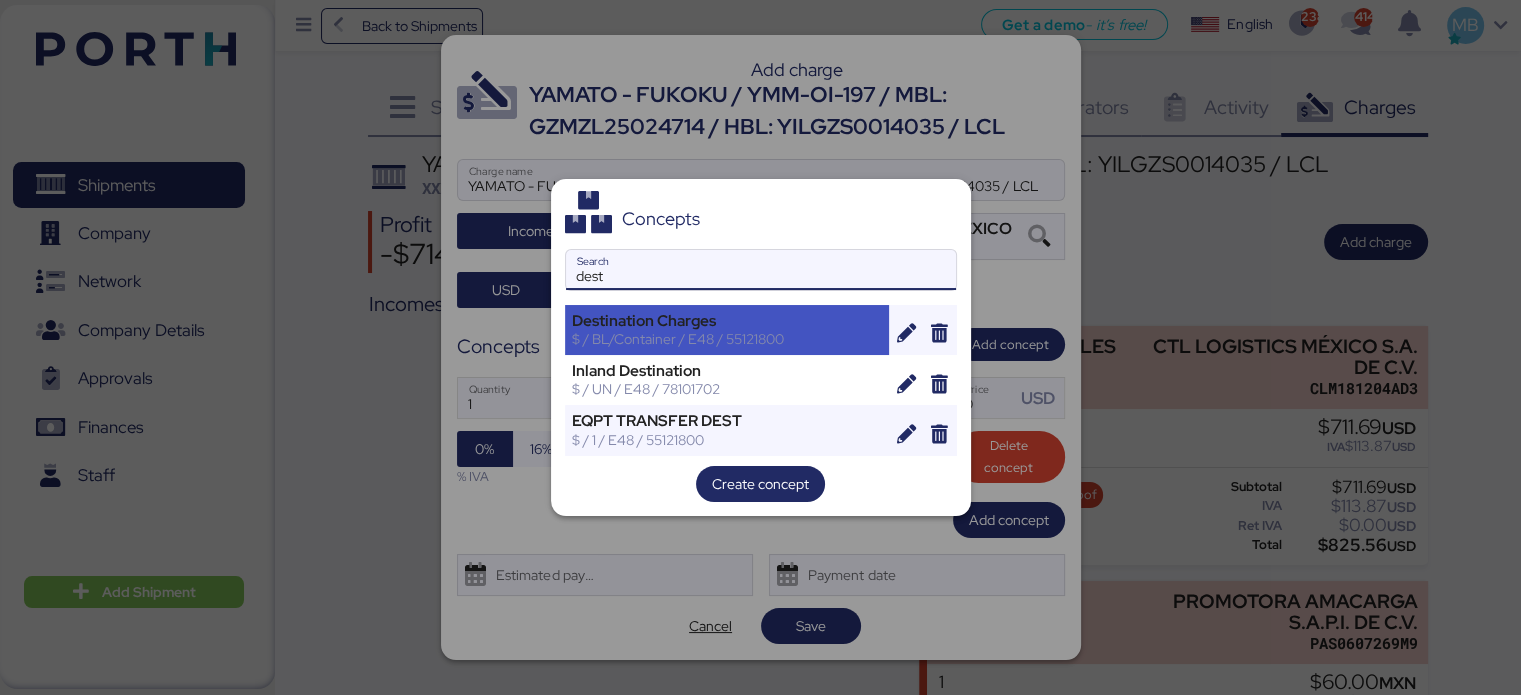 type on "dest" 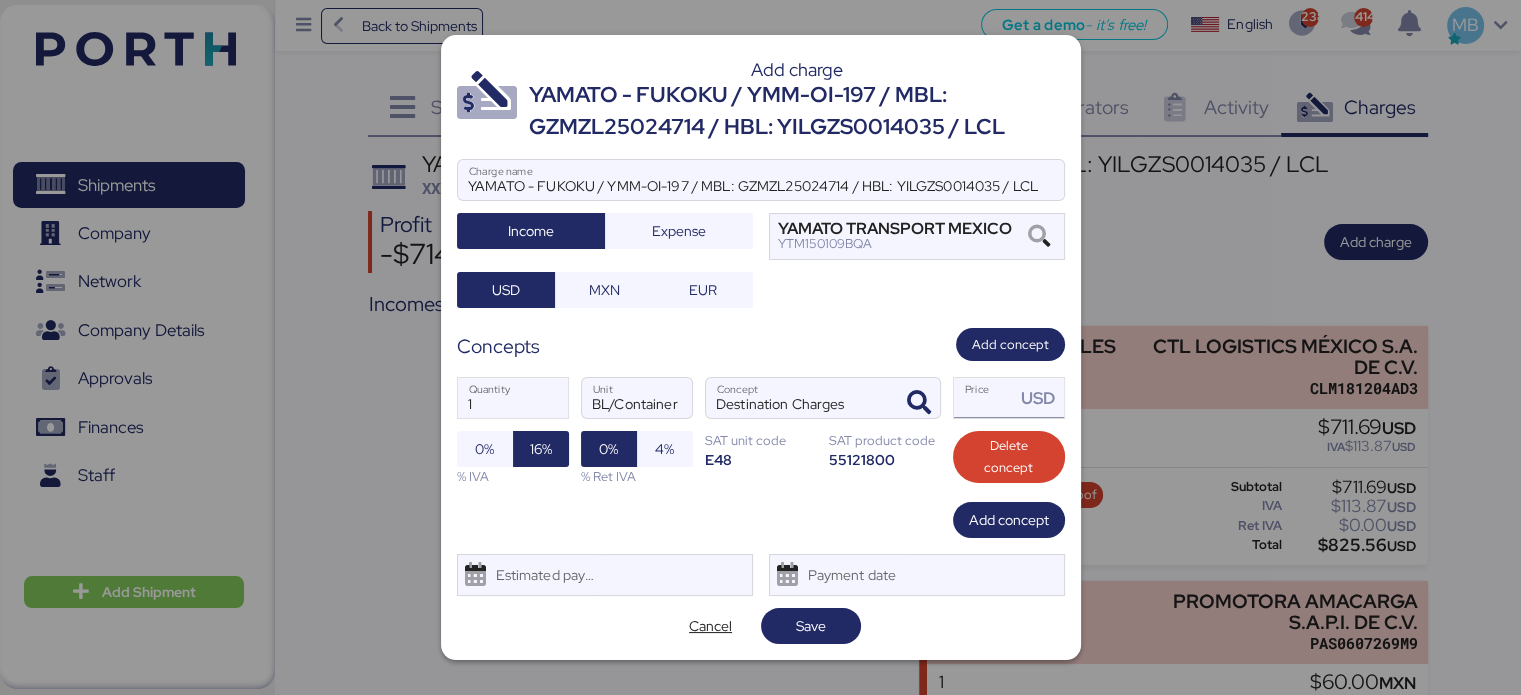 click on "Price USD" at bounding box center [985, 398] 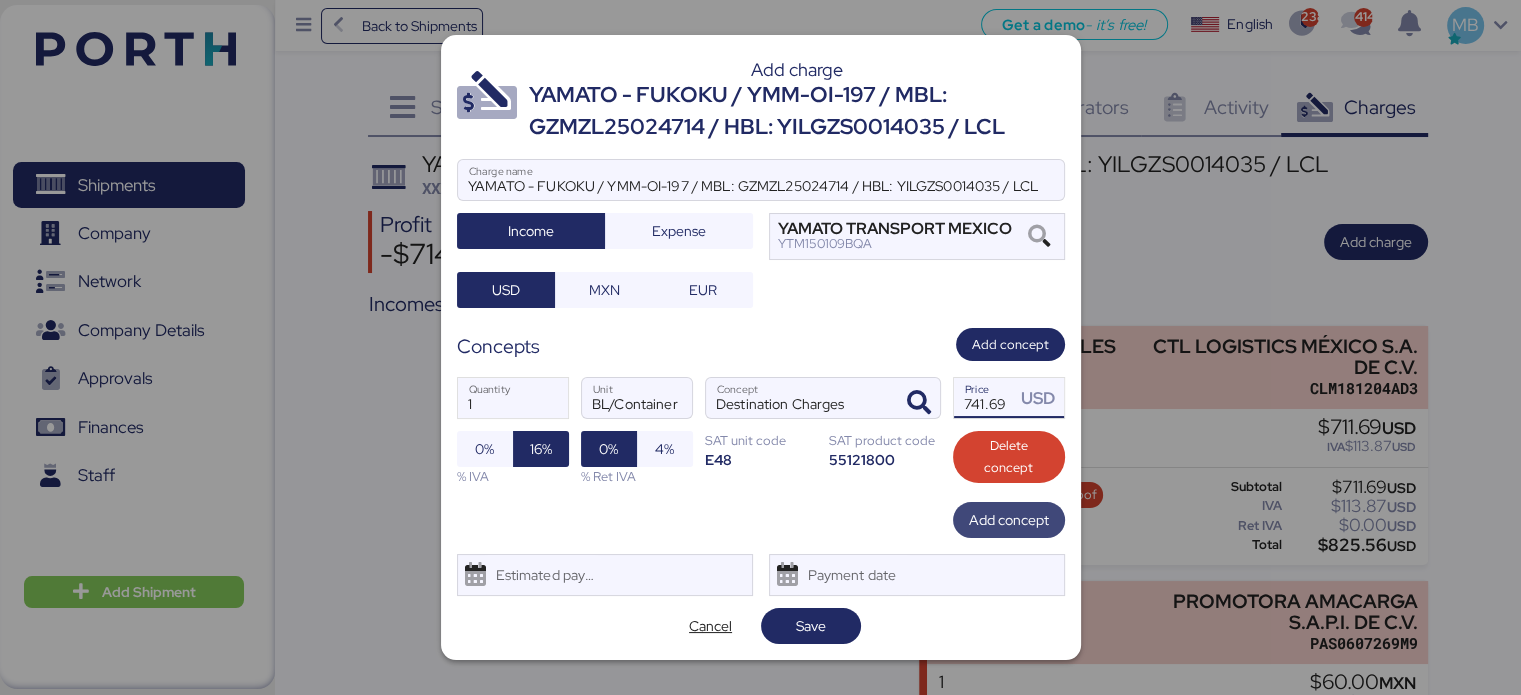 type on "741.69" 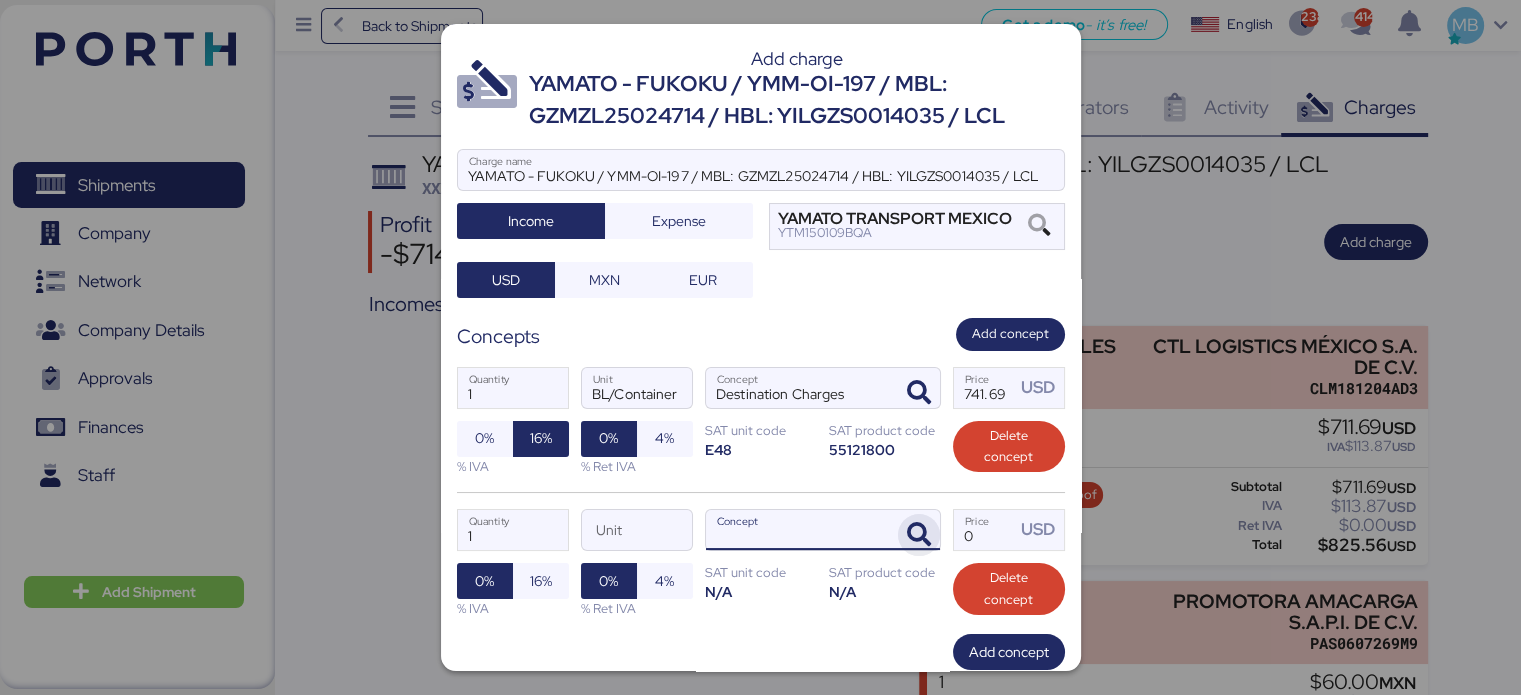 click at bounding box center [919, 535] 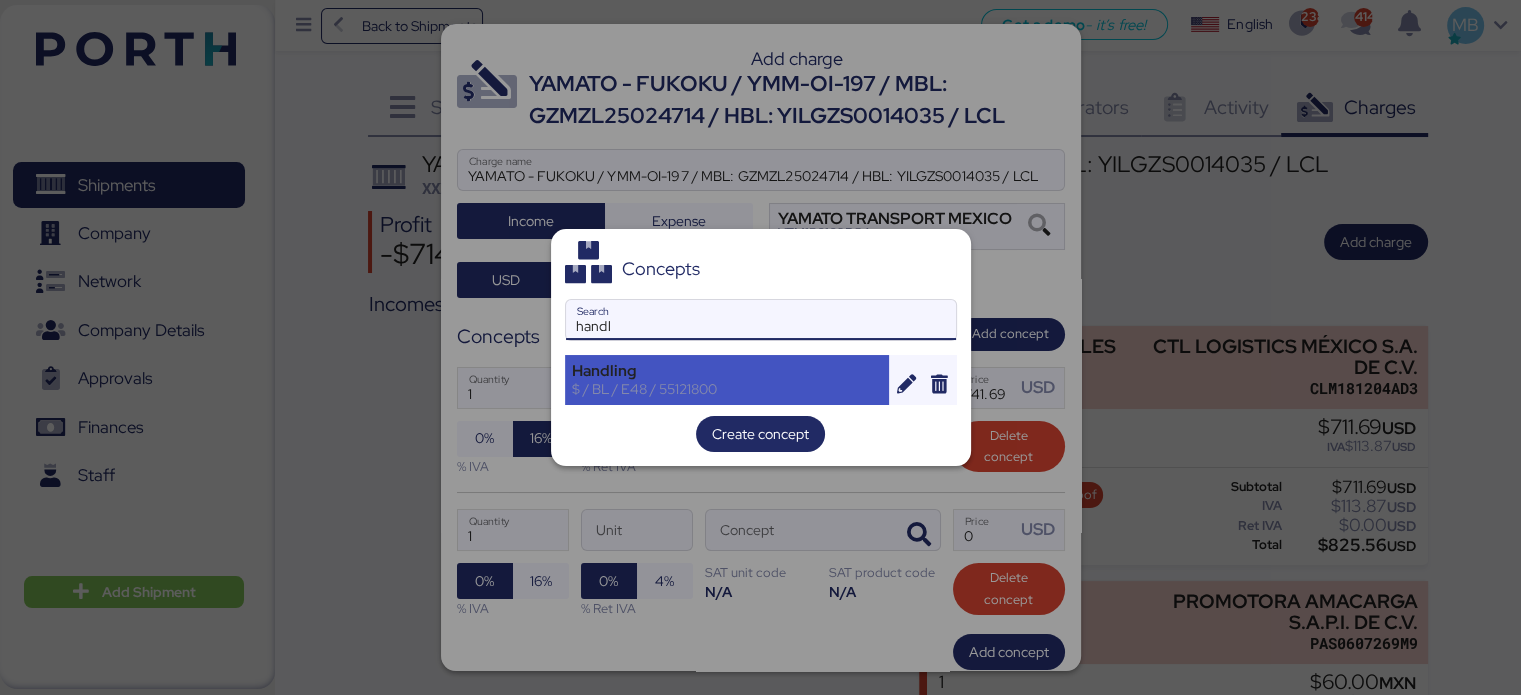 type on "handl" 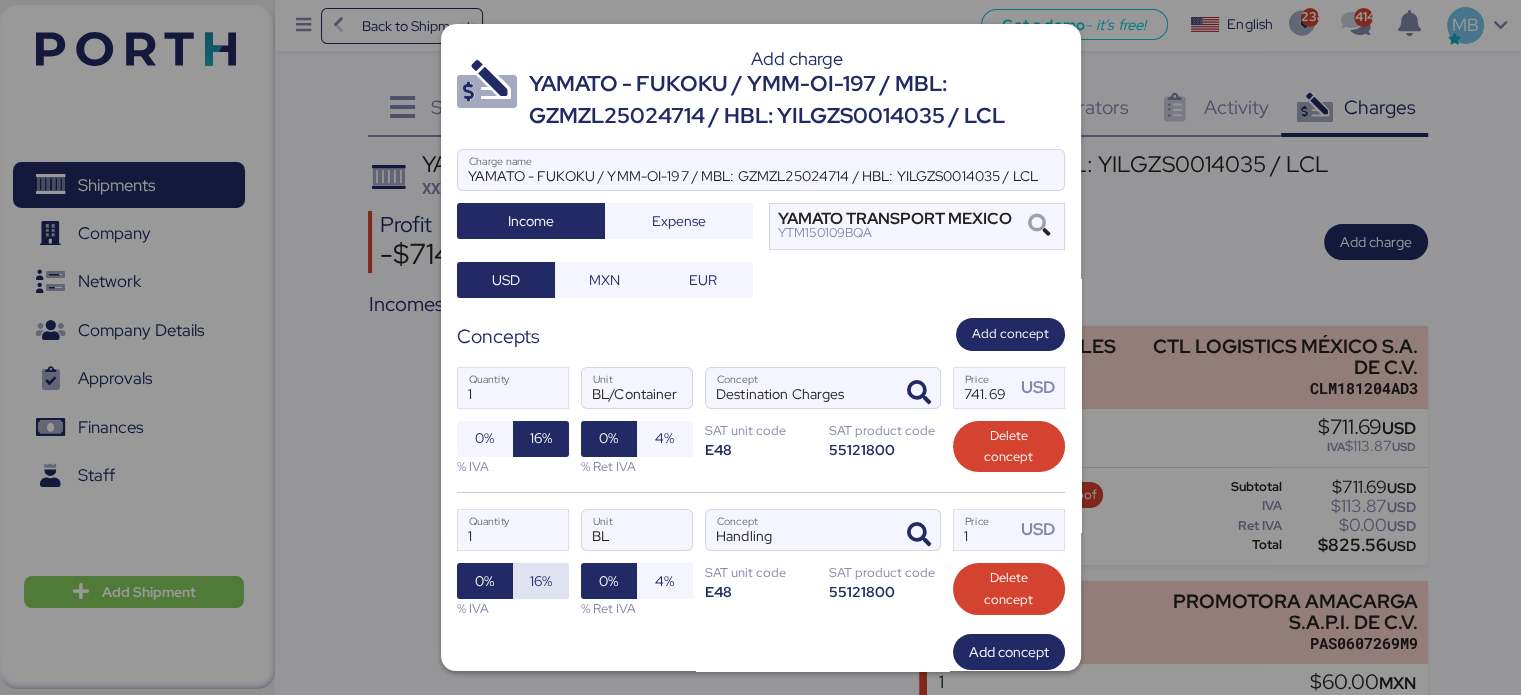 click on "16%" at bounding box center (541, 581) 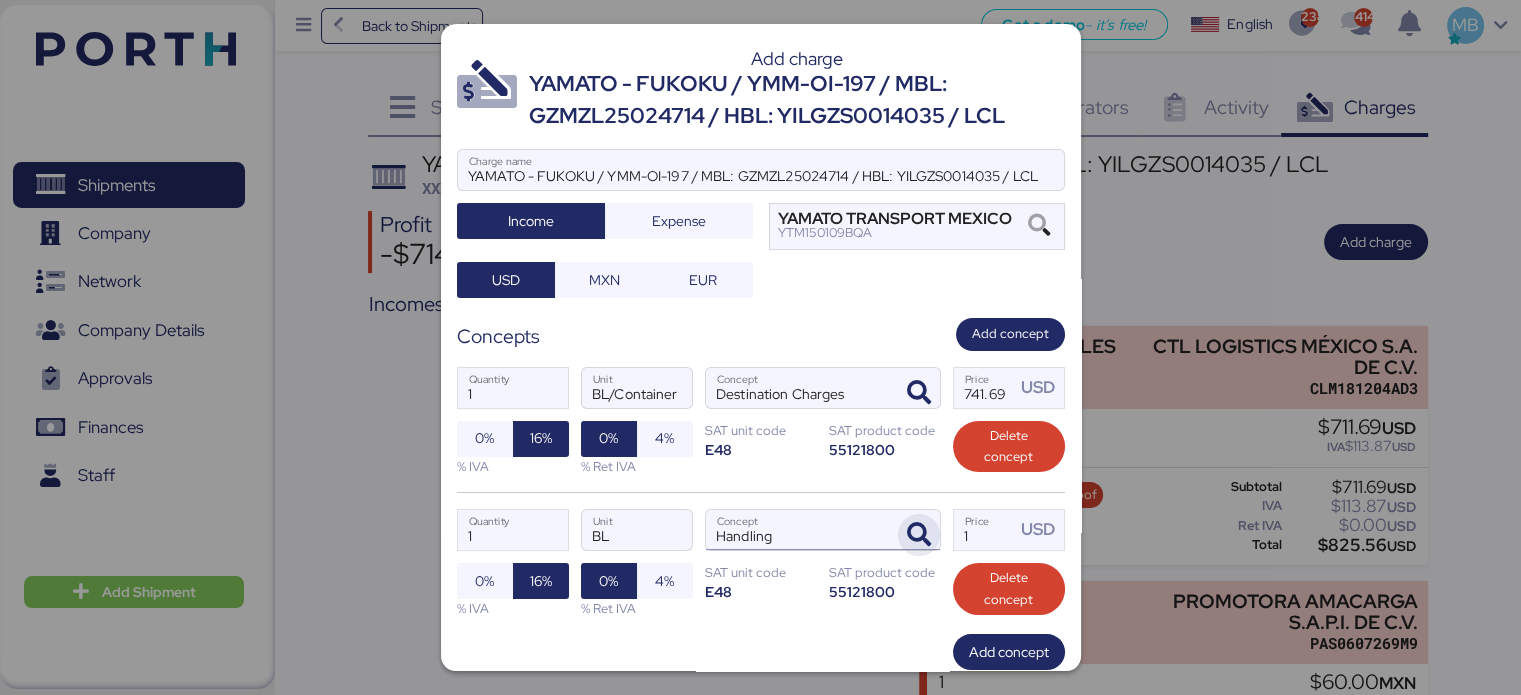 drag, startPoint x: 982, startPoint y: 532, endPoint x: 916, endPoint y: 529, distance: 66.068146 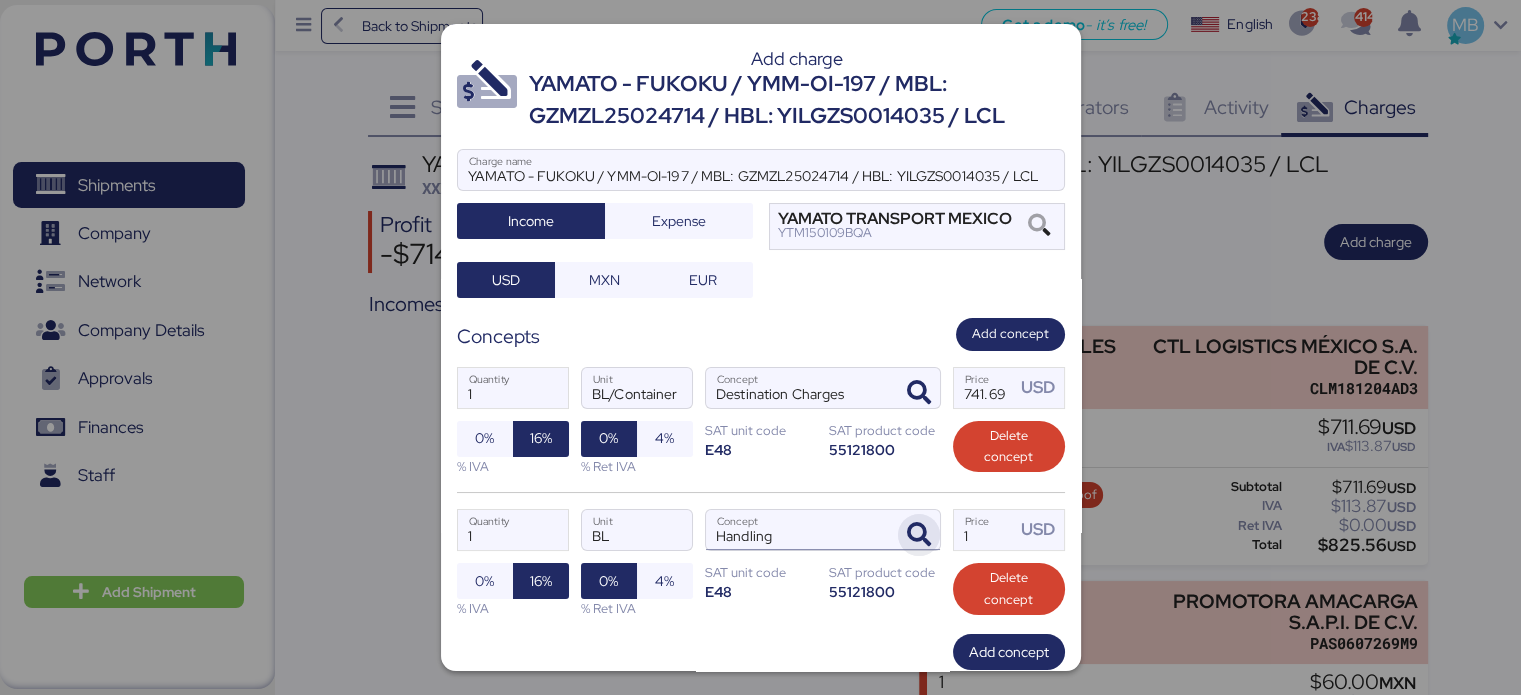 click on "1 Quantity BL Unit Handling Concept   1 Price USD 0% 16% % IVA 0% 4% % Ret IVA SAT unit code E48 SAT product code 55121800 Delete concept" at bounding box center [761, 563] 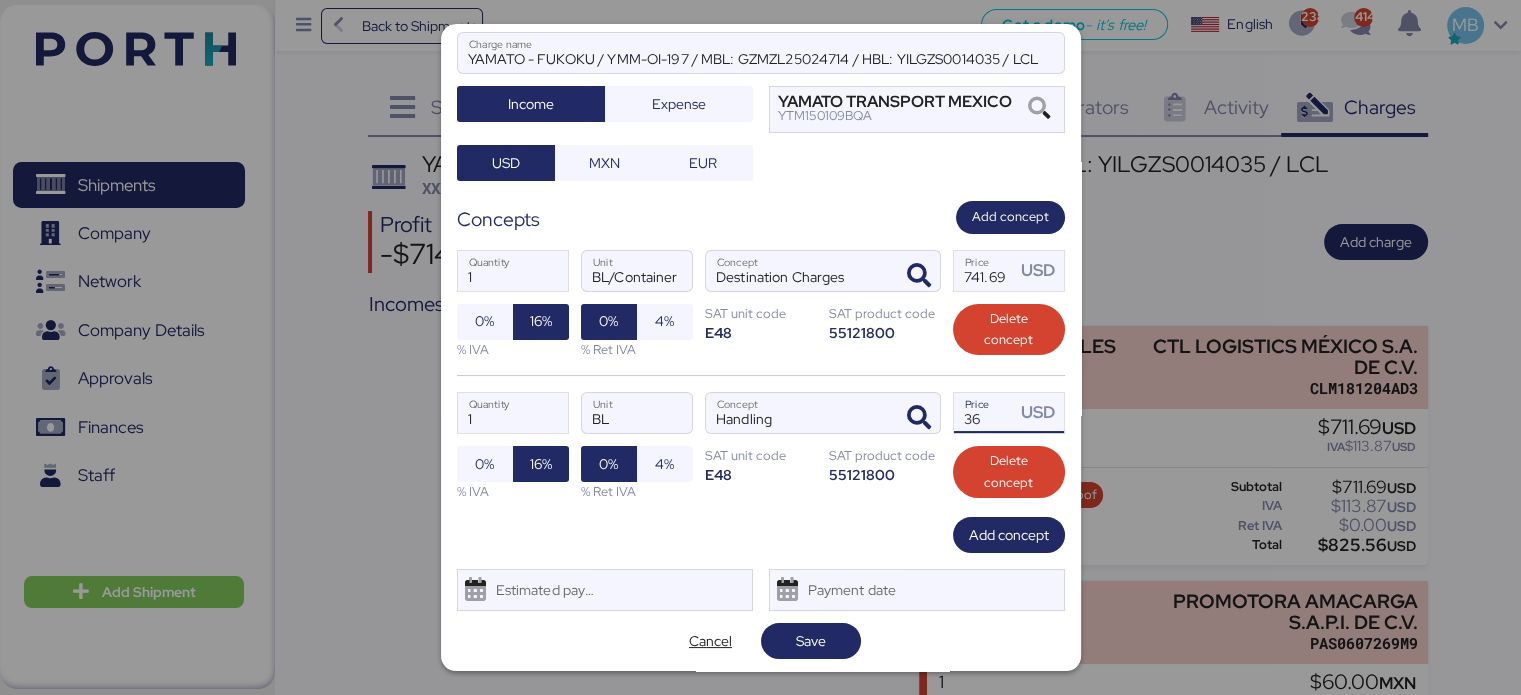 scroll, scrollTop: 118, scrollLeft: 0, axis: vertical 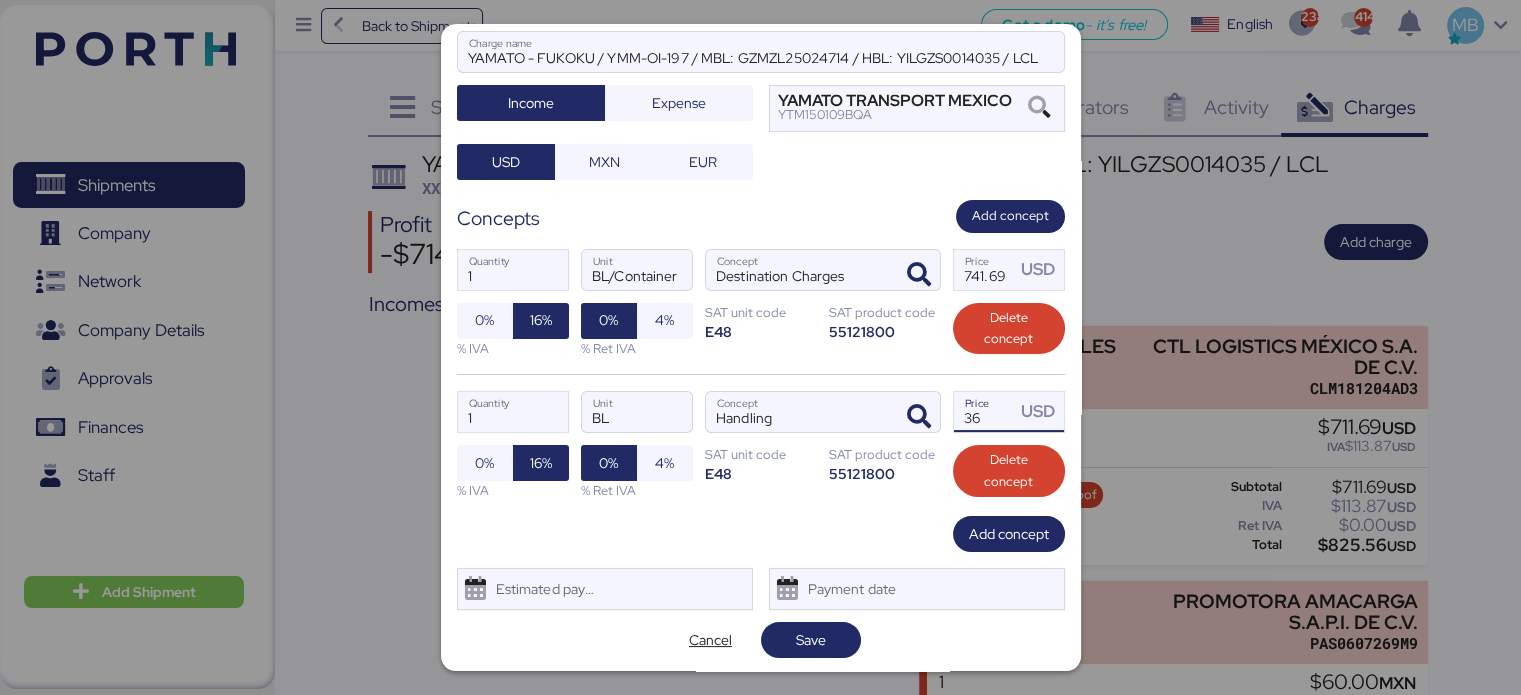 type on "36" 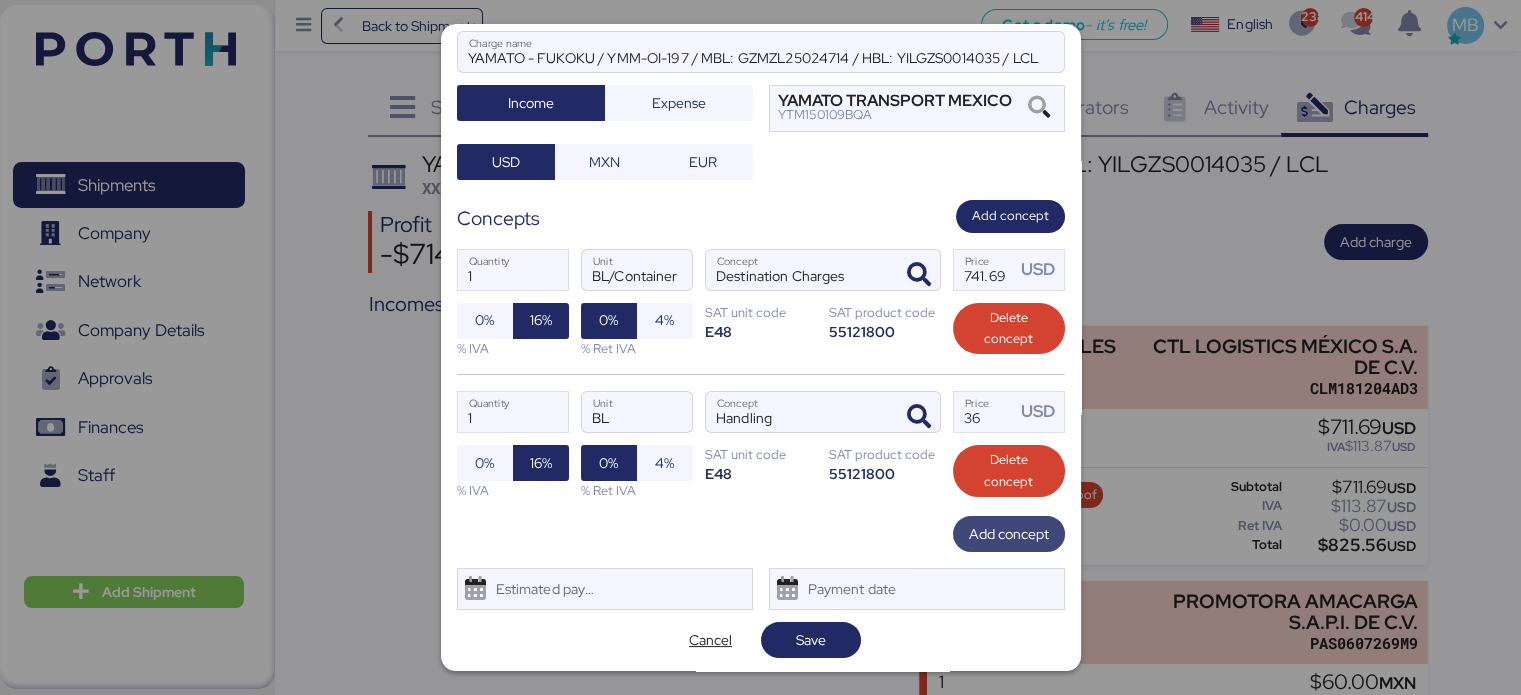 click on "Add concept" at bounding box center (1009, 534) 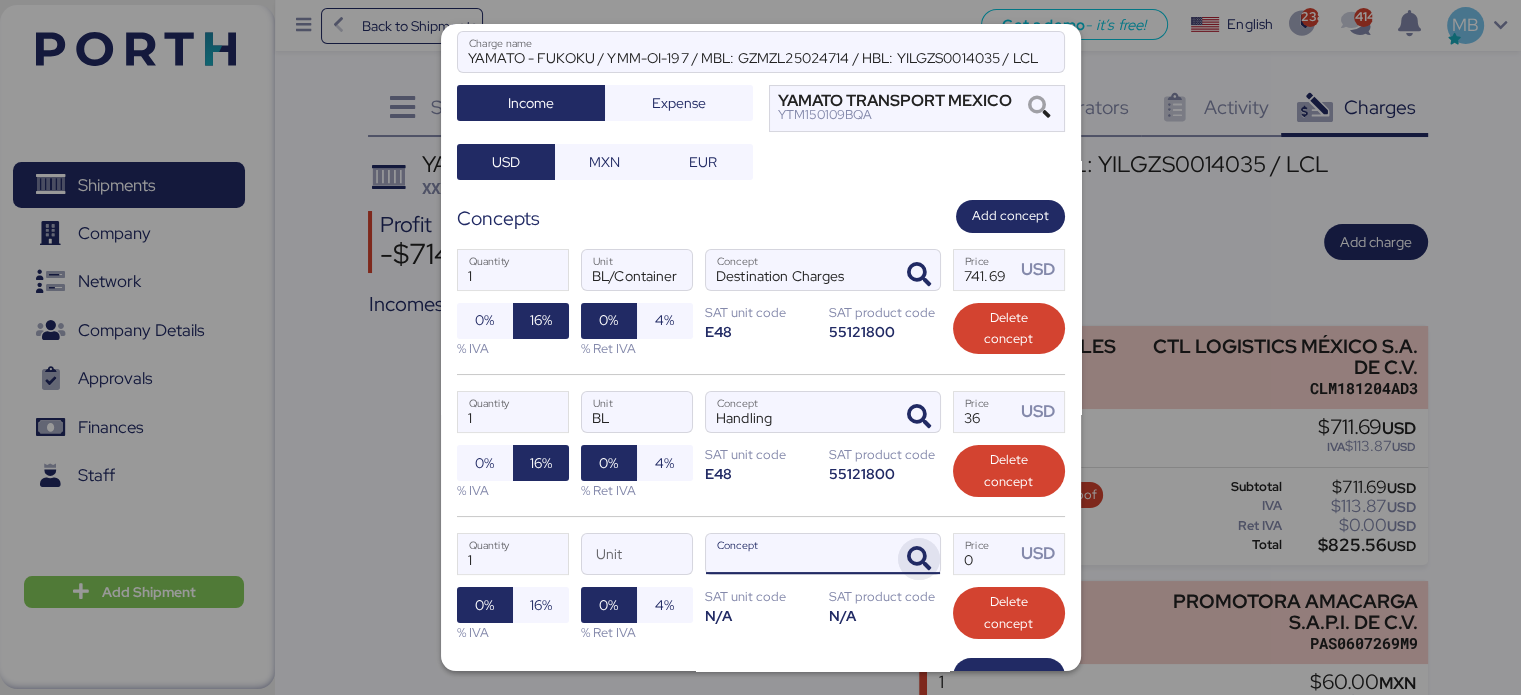click at bounding box center (919, 559) 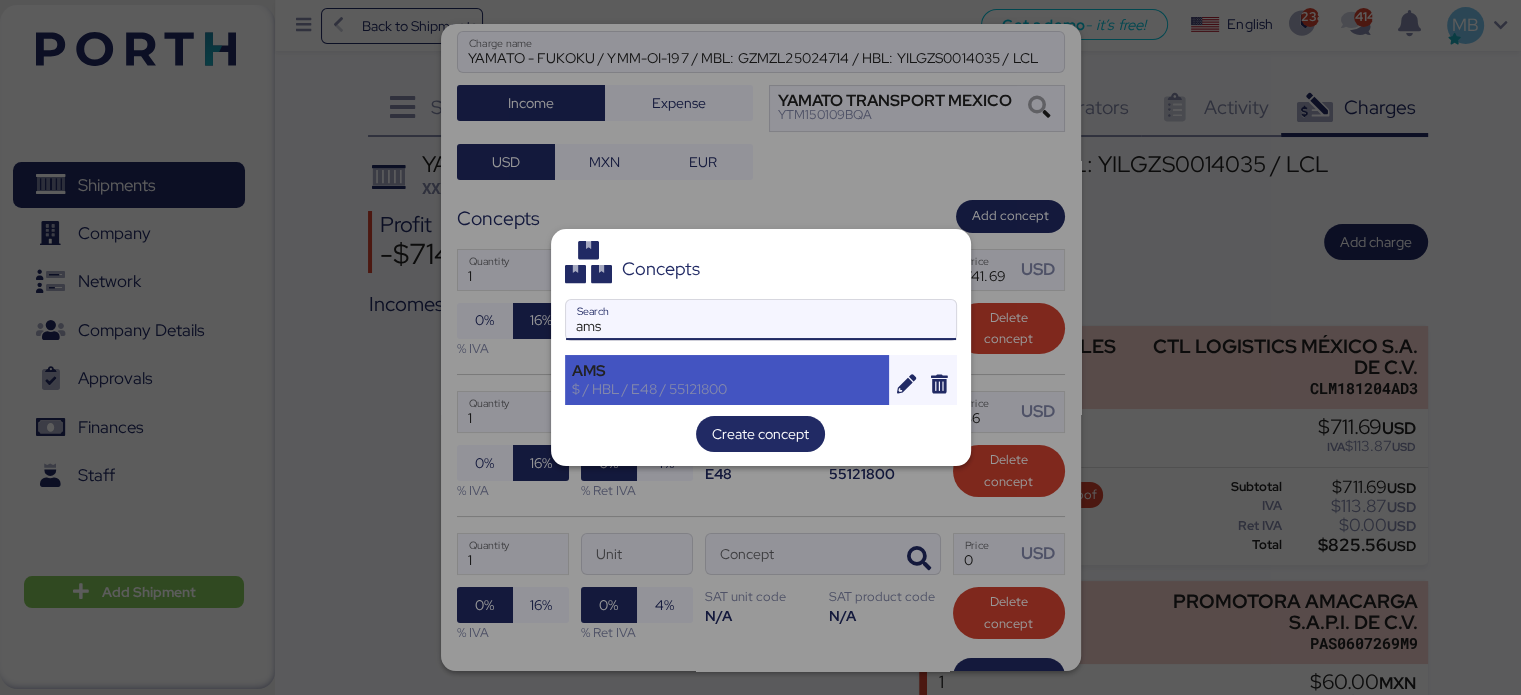 type on "ams" 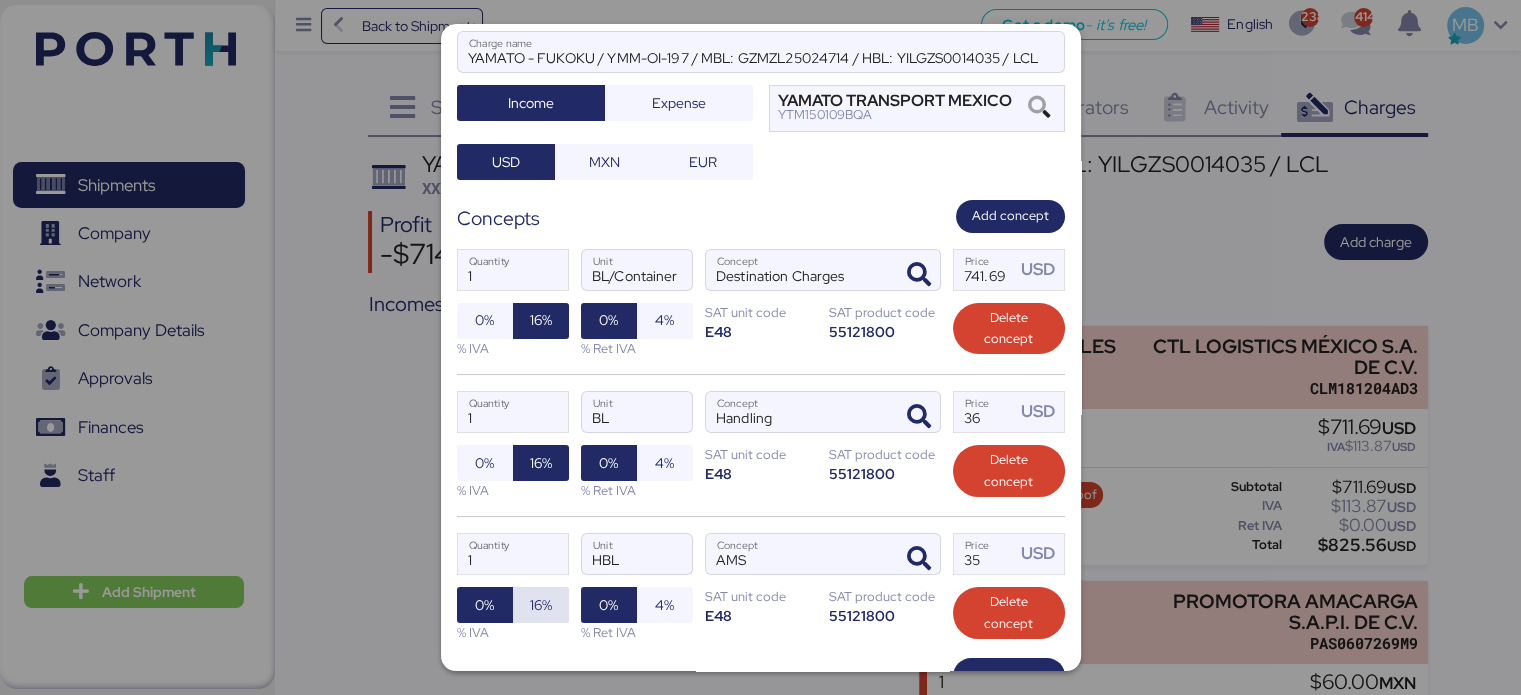 click on "16%" at bounding box center [541, 605] 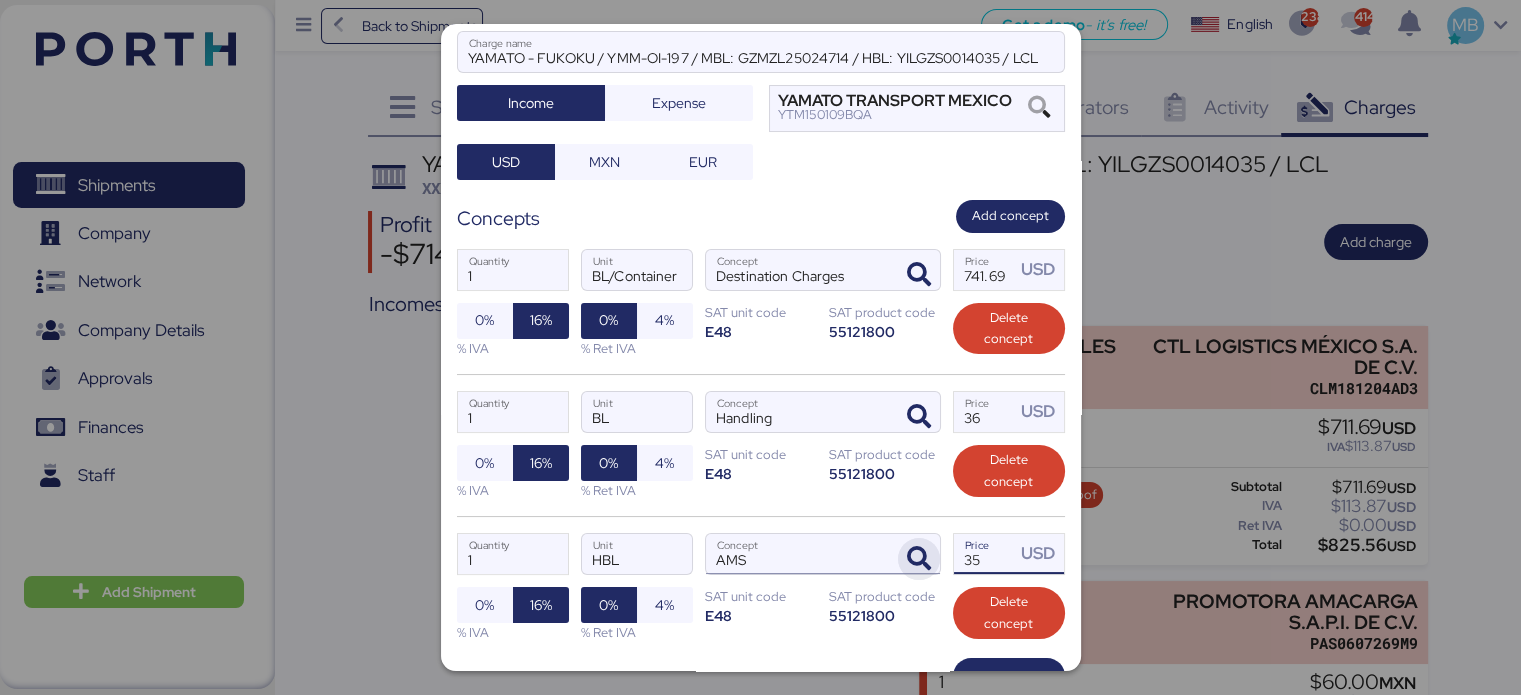 drag, startPoint x: 973, startPoint y: 551, endPoint x: 912, endPoint y: 549, distance: 61.03278 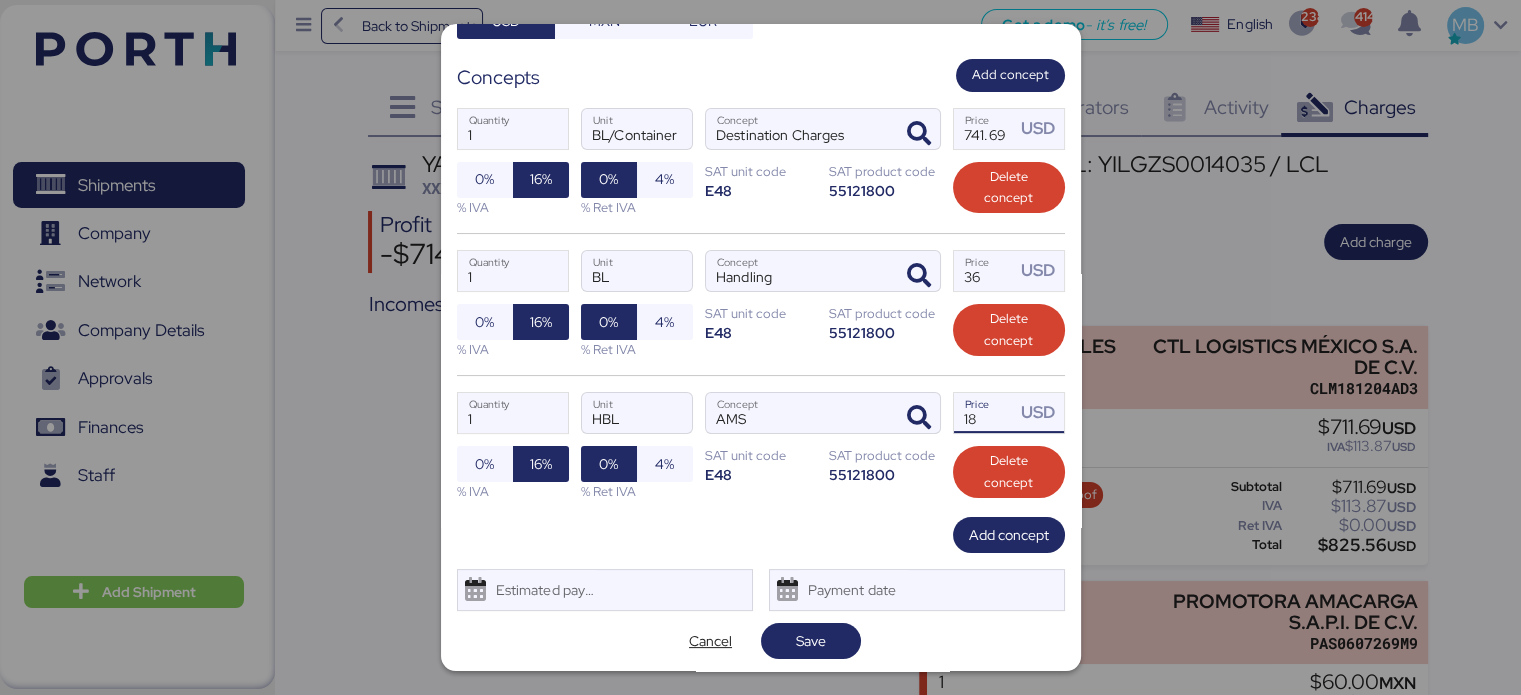 scroll, scrollTop: 260, scrollLeft: 0, axis: vertical 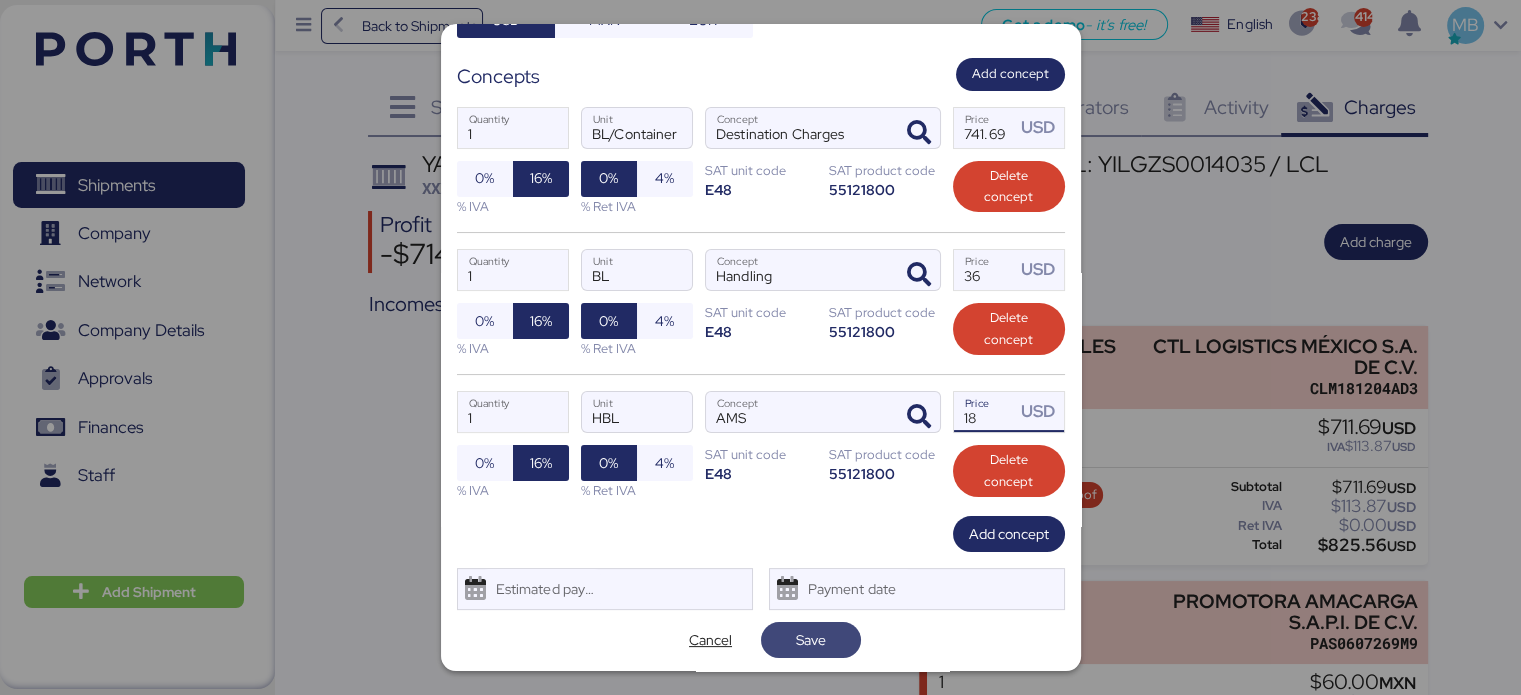 type on "18" 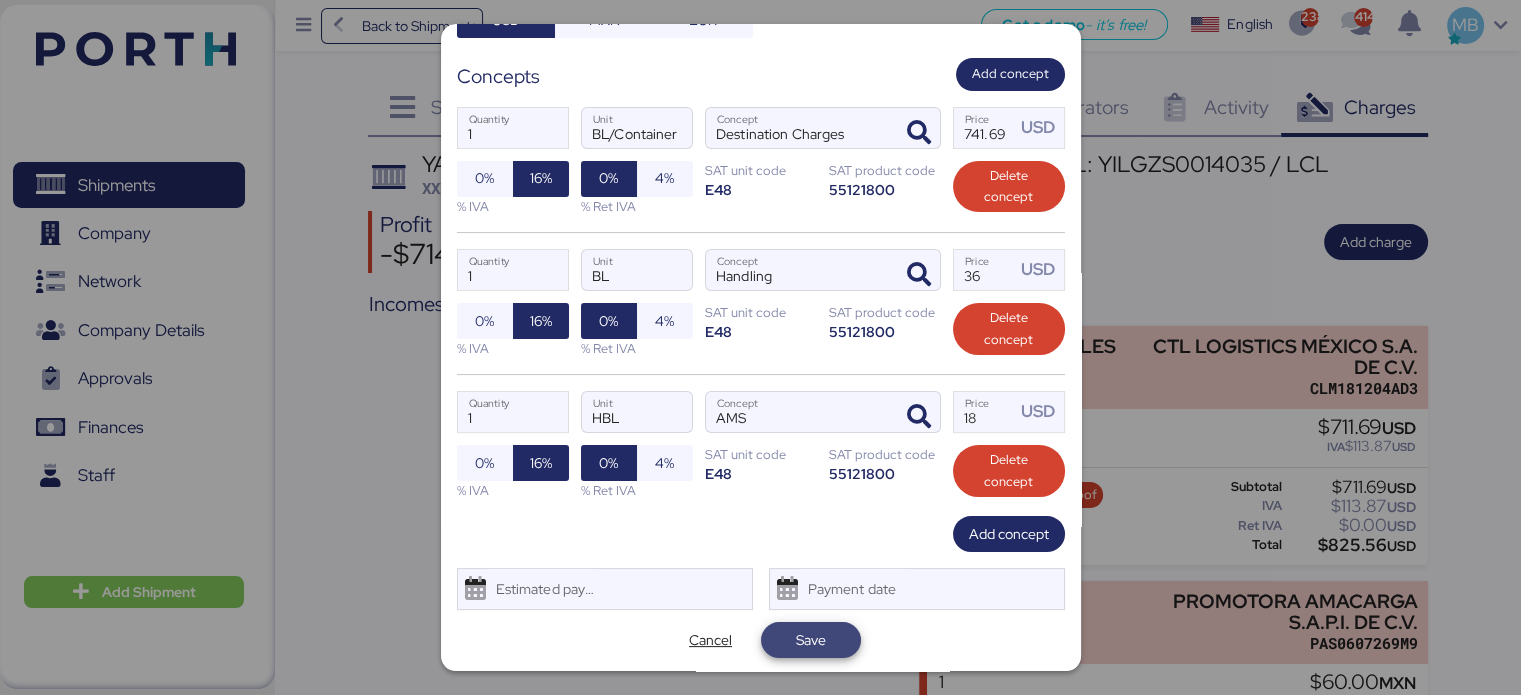 click on "Save" at bounding box center (811, 640) 